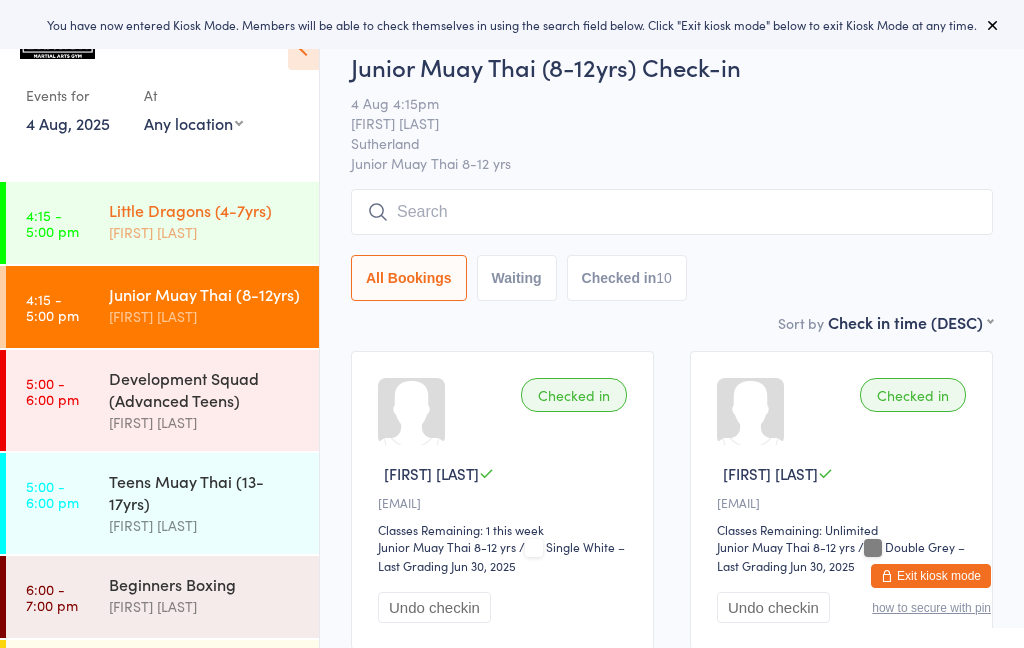 click on "[FIRST] [LAST]" at bounding box center [205, 232] 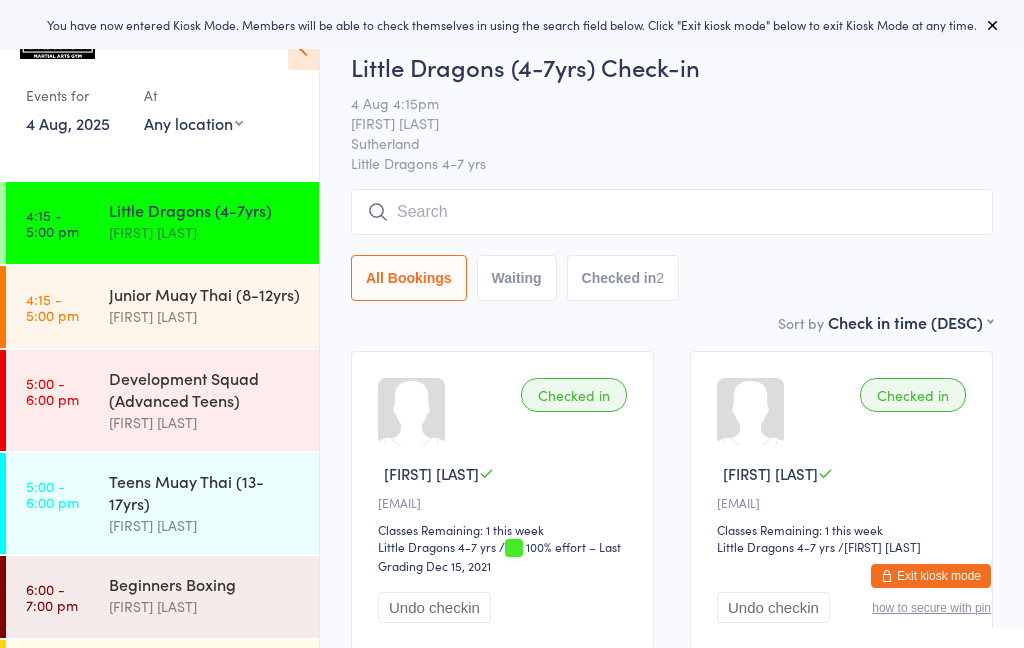 scroll, scrollTop: 0, scrollLeft: 0, axis: both 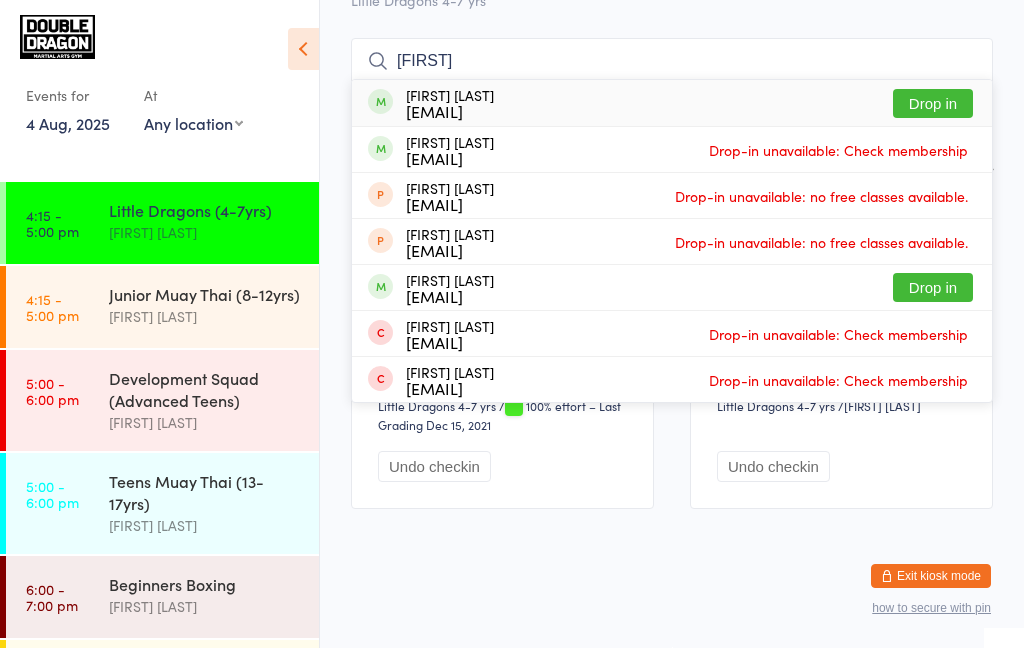 type on "[FIRST]" 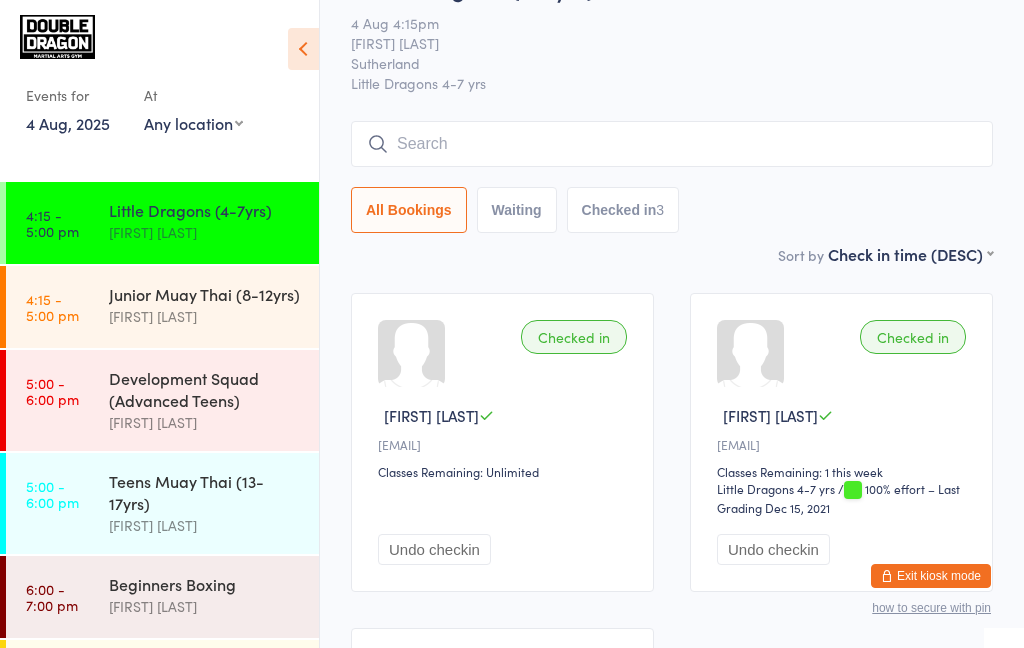 scroll, scrollTop: 0, scrollLeft: 0, axis: both 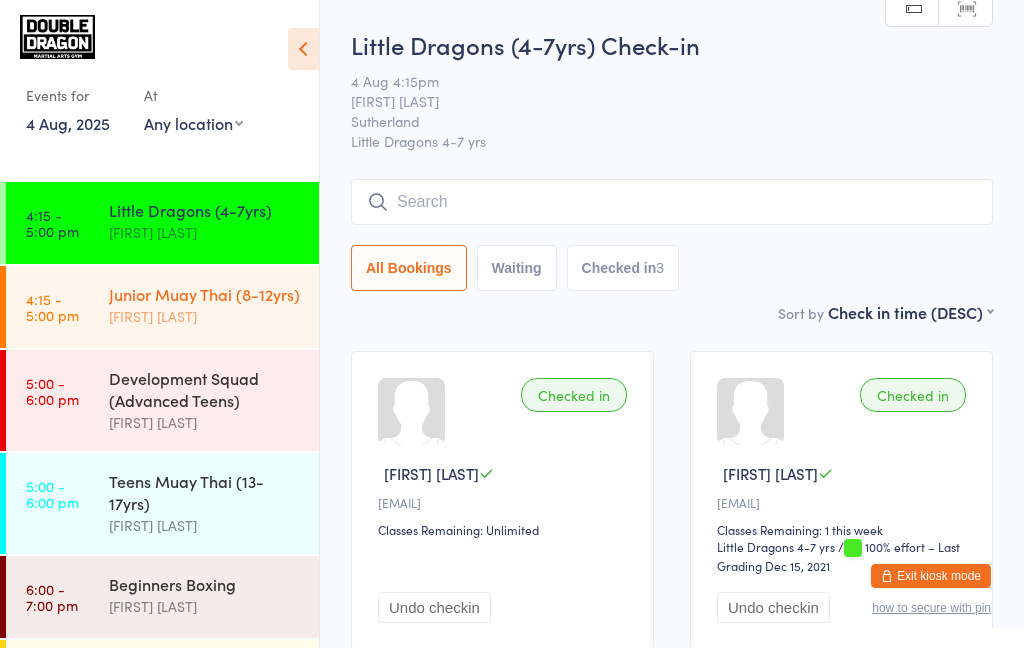 click on "Junior Muay Thai (8-12yrs)" at bounding box center [205, 294] 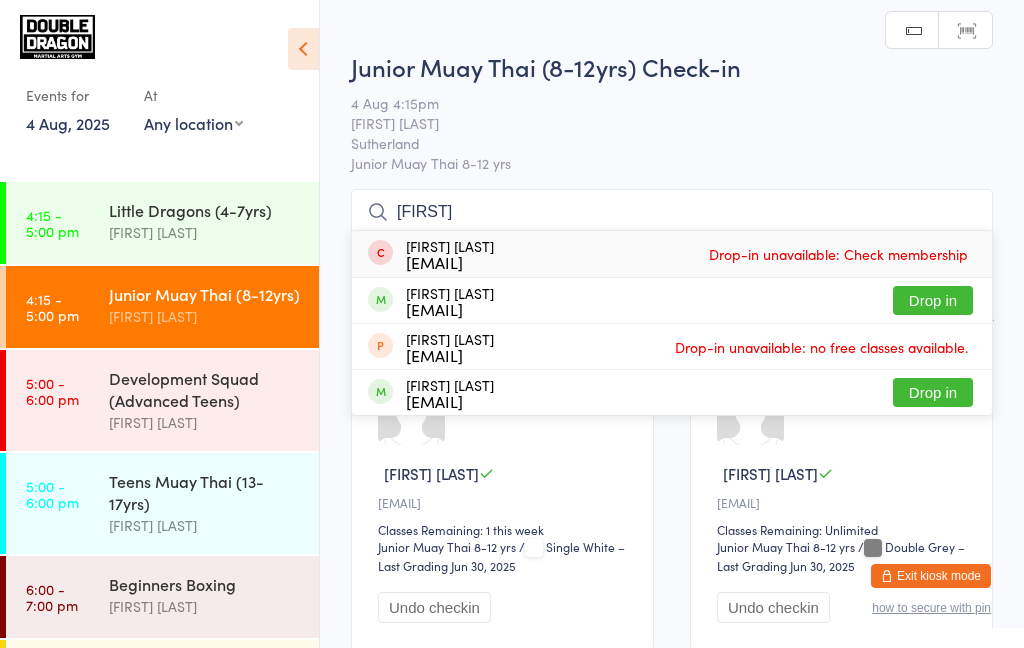 type on "[FIRST]" 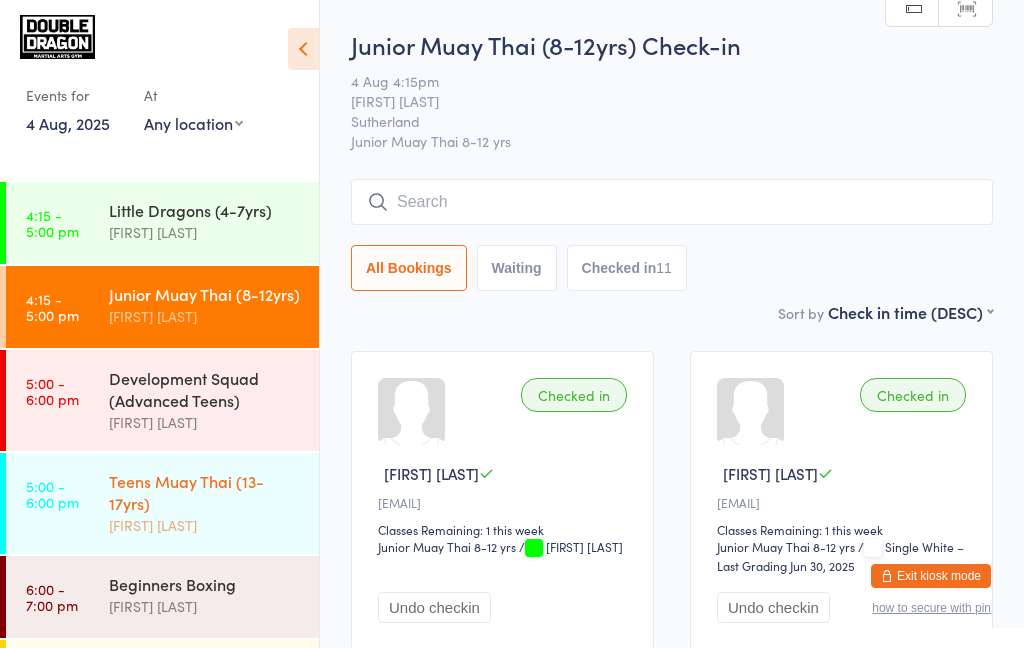 click on "Teens Muay Thai (13-17yrs)" at bounding box center (205, 492) 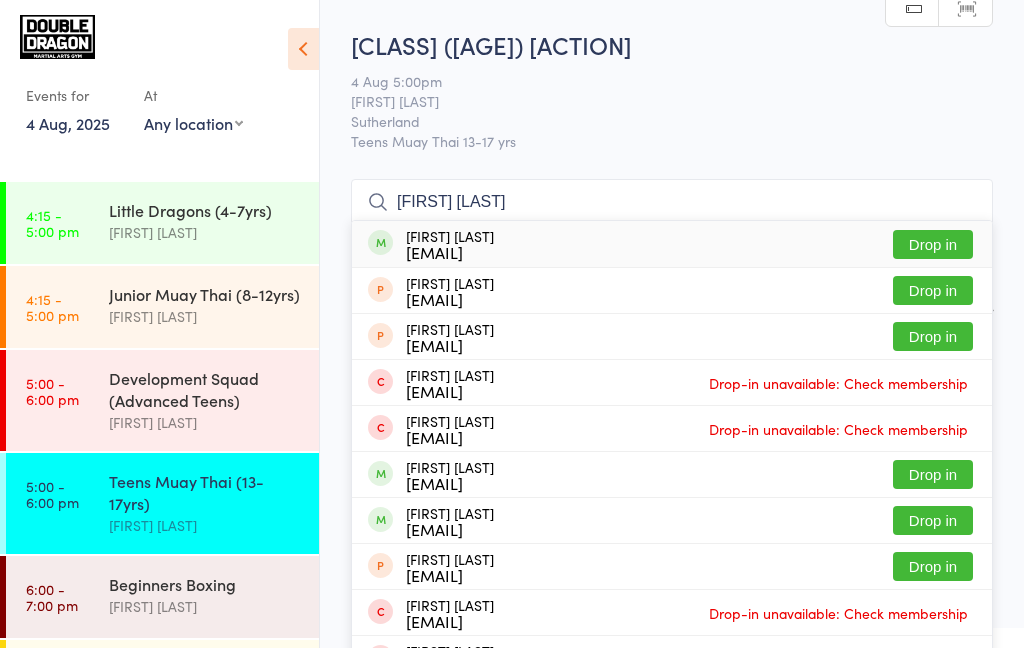 type on "[FIRST] [LAST]" 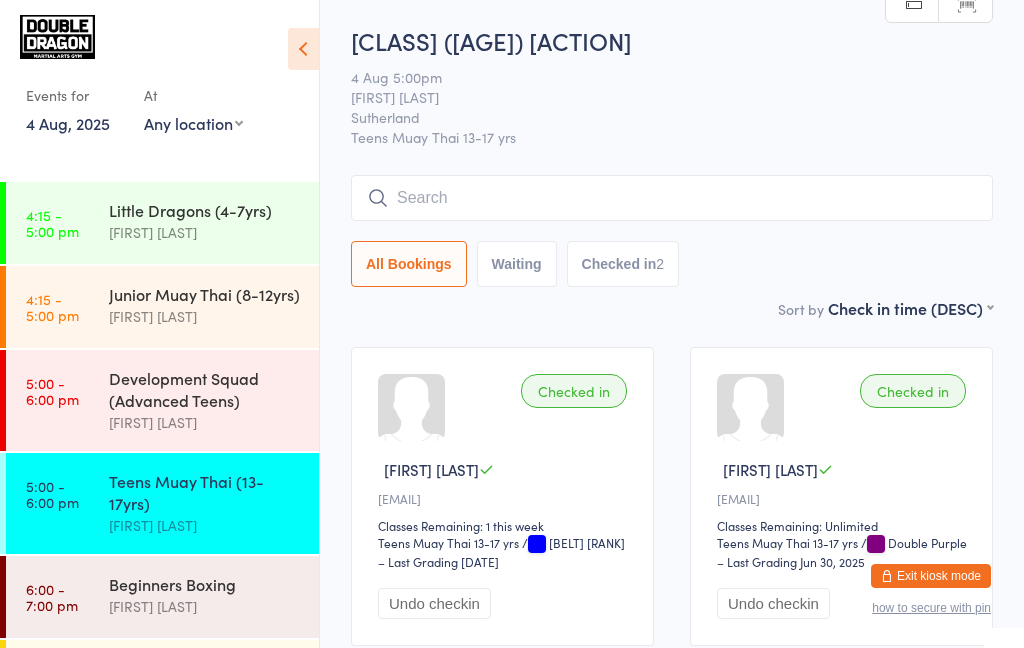 scroll, scrollTop: 4, scrollLeft: 0, axis: vertical 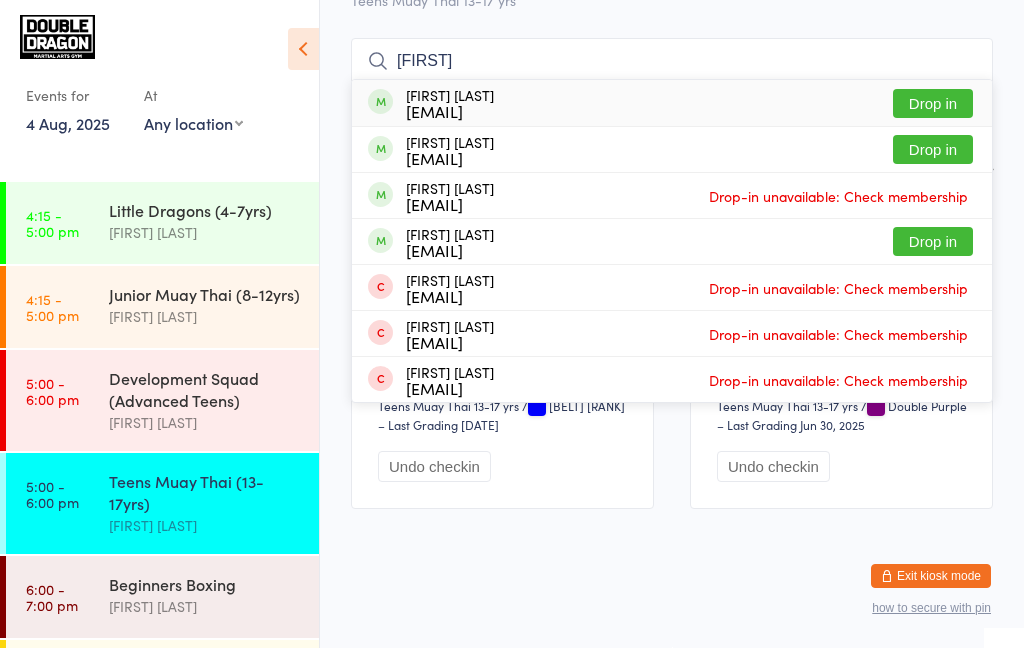 type on "[FIRST]" 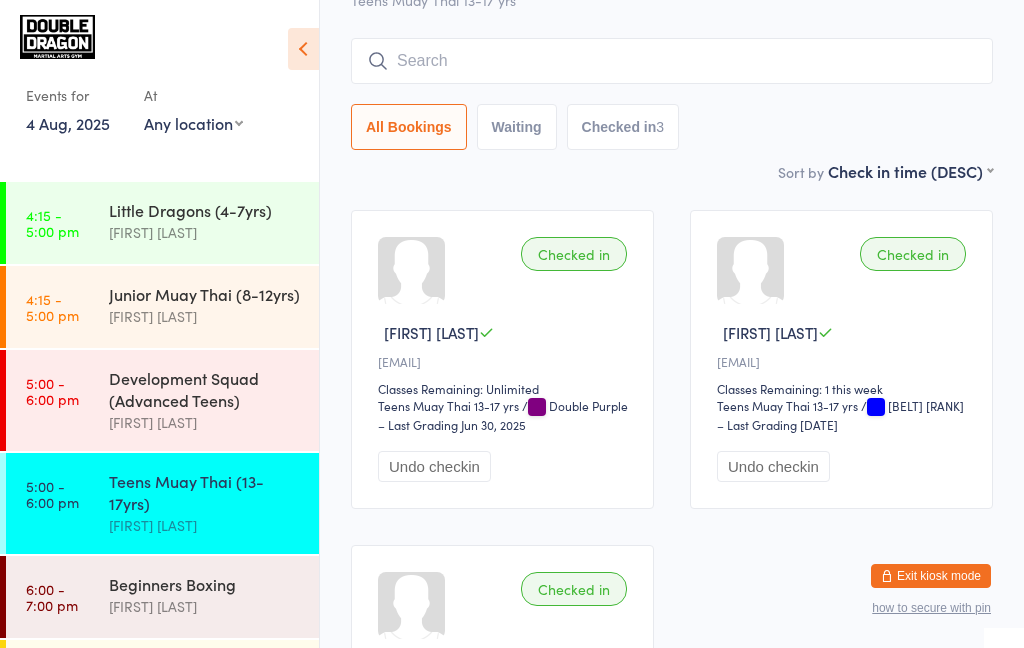 click on "Teens Muay Thai (13-17yrs)" at bounding box center [205, 492] 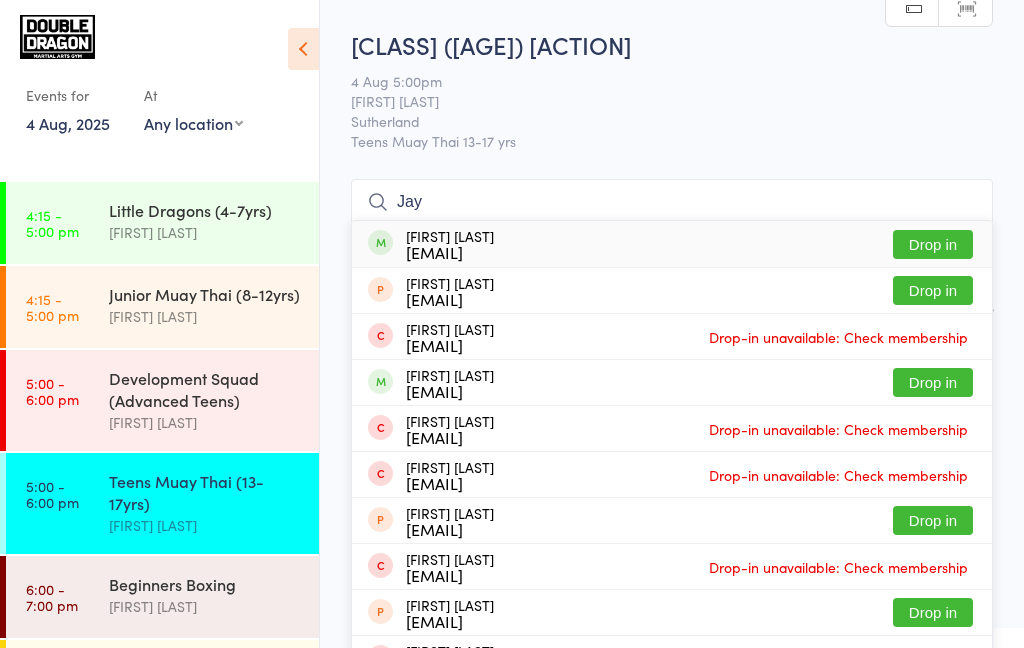 type on "Jay" 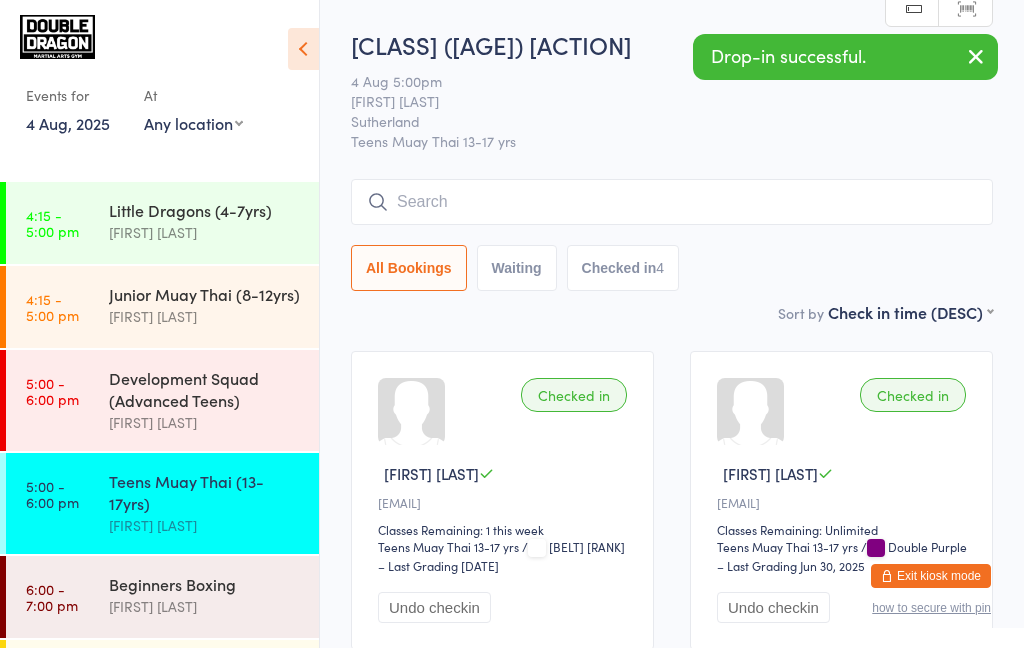 click on "Teens Muay Thai (13-17yrs)" at bounding box center [205, 492] 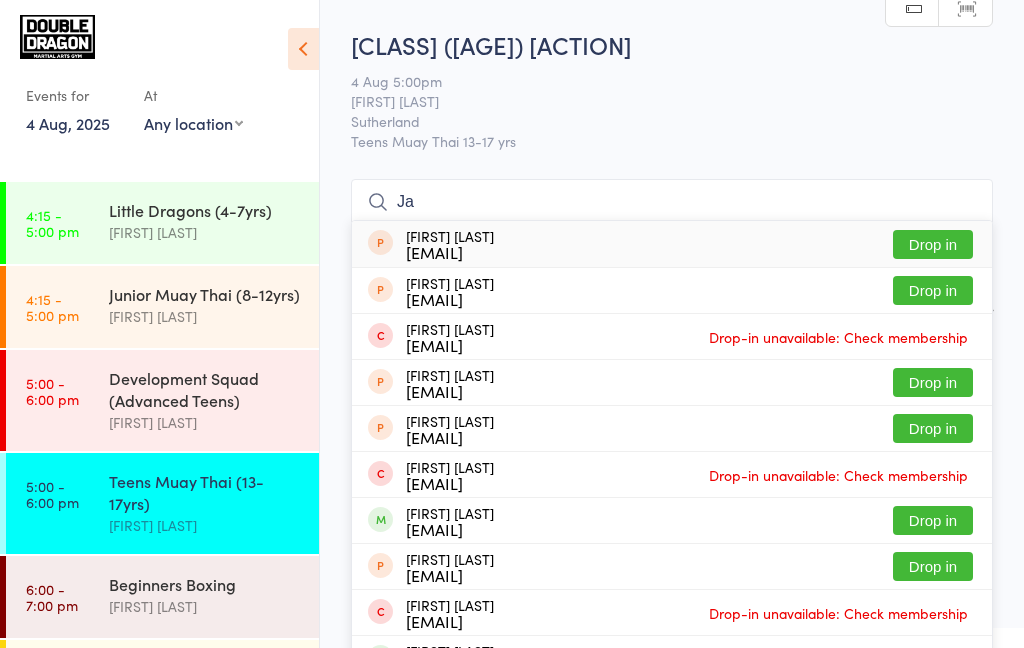type on "Jay" 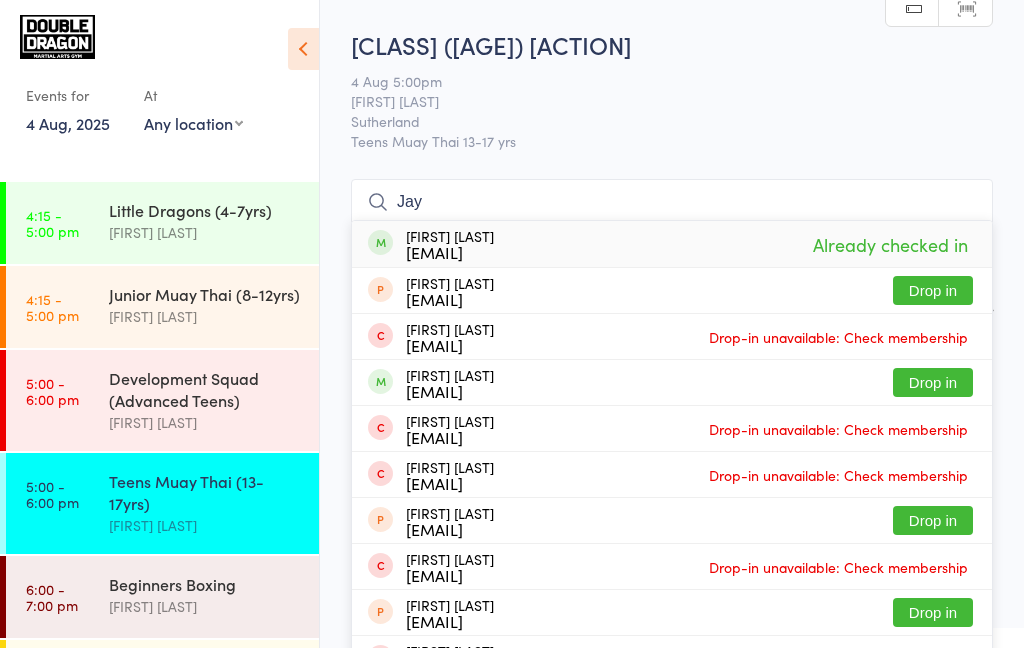 click on "Jay" at bounding box center [672, 202] 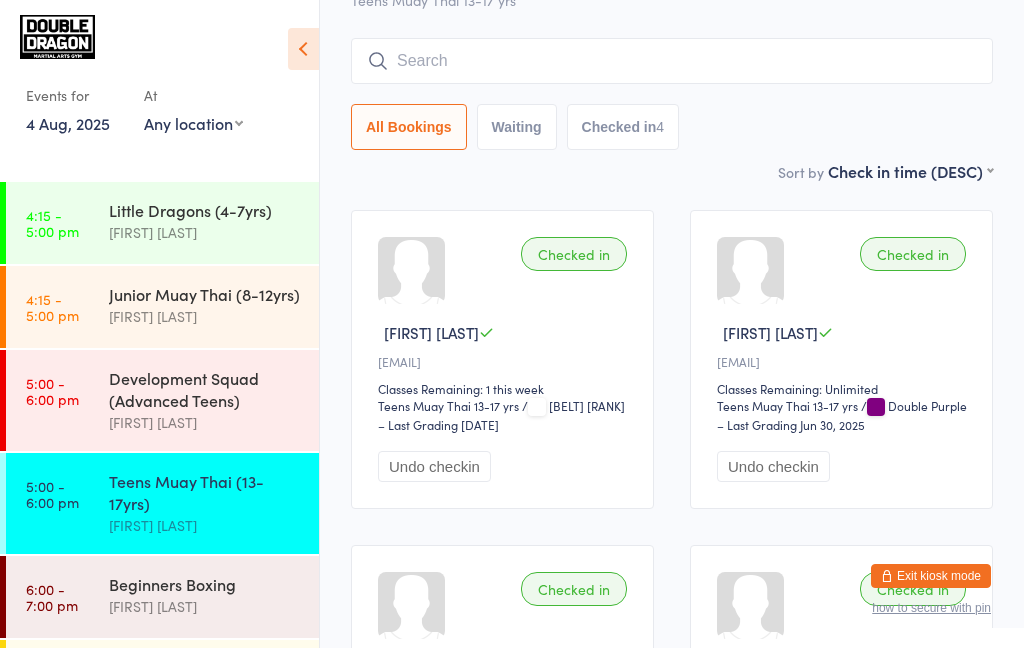 scroll, scrollTop: 180, scrollLeft: 0, axis: vertical 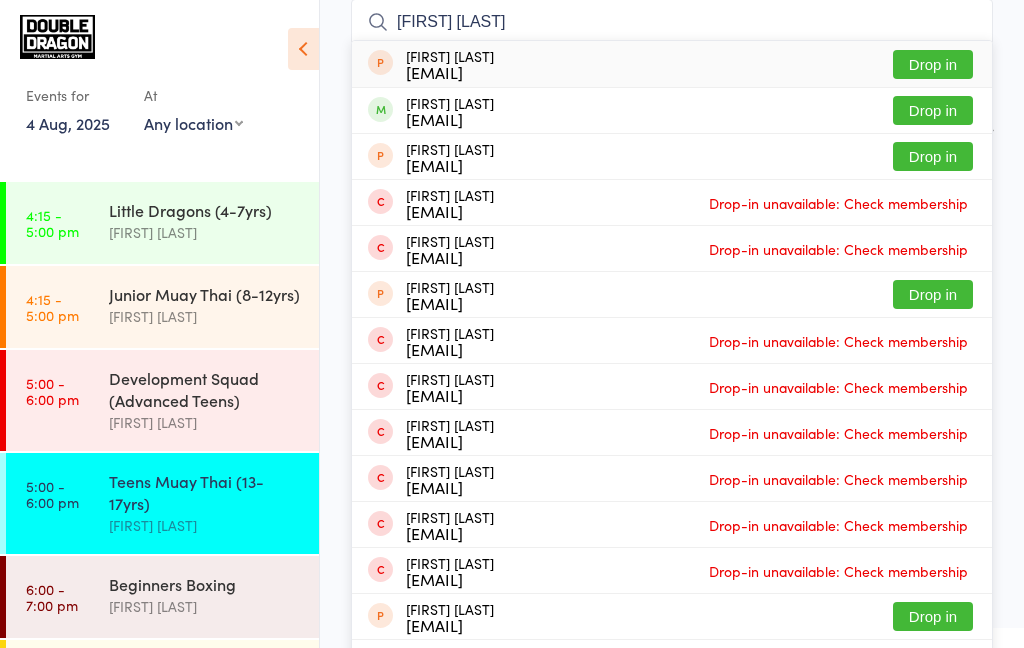 type on "[FIRST] [LAST]" 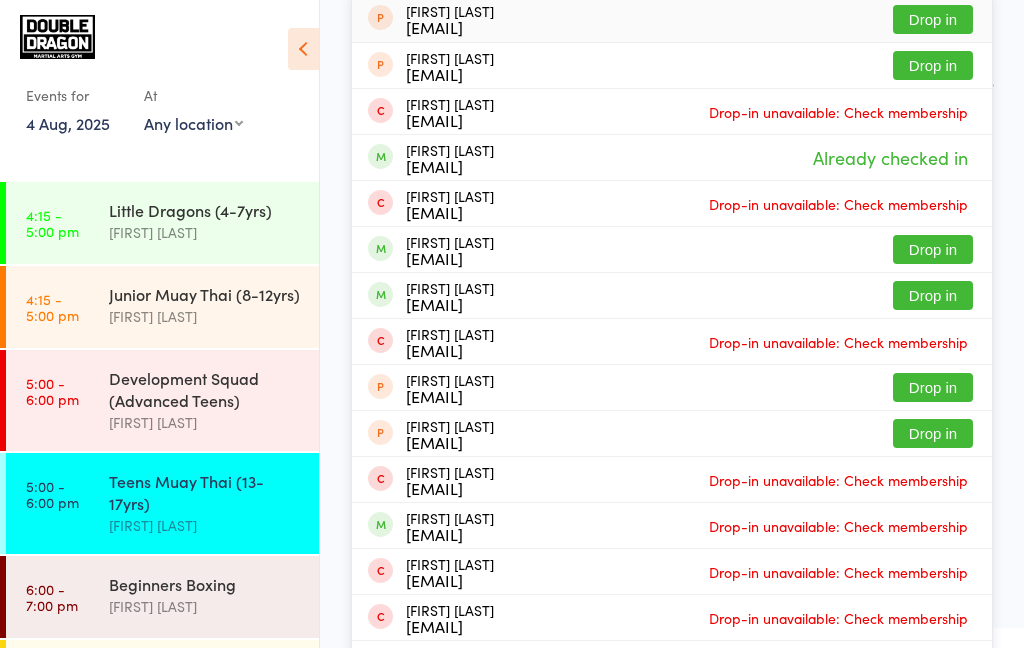 scroll, scrollTop: 220, scrollLeft: 0, axis: vertical 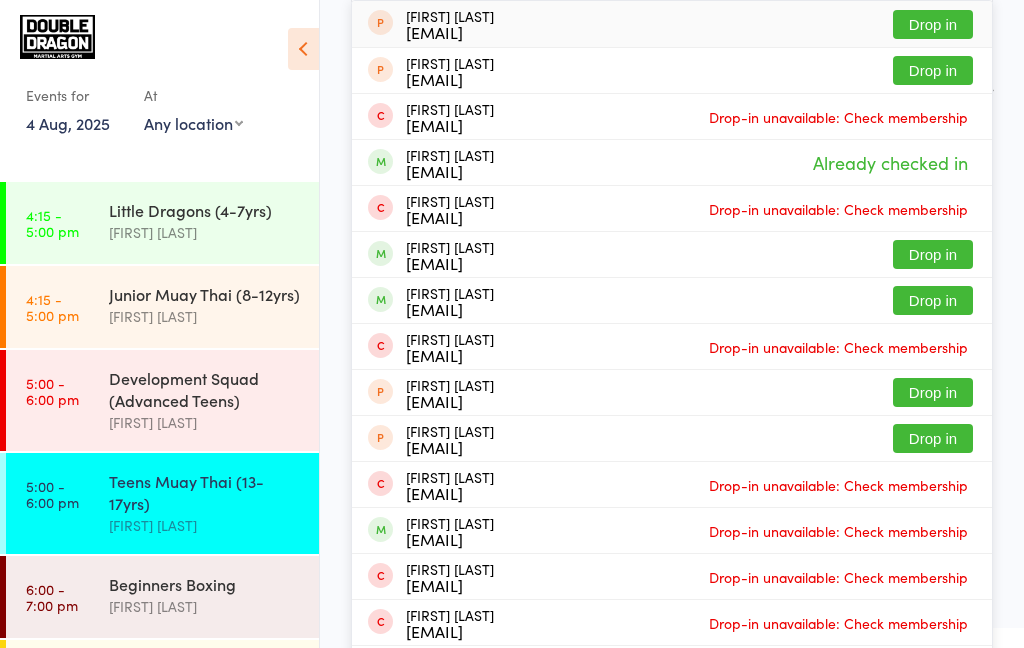 type on "Tom" 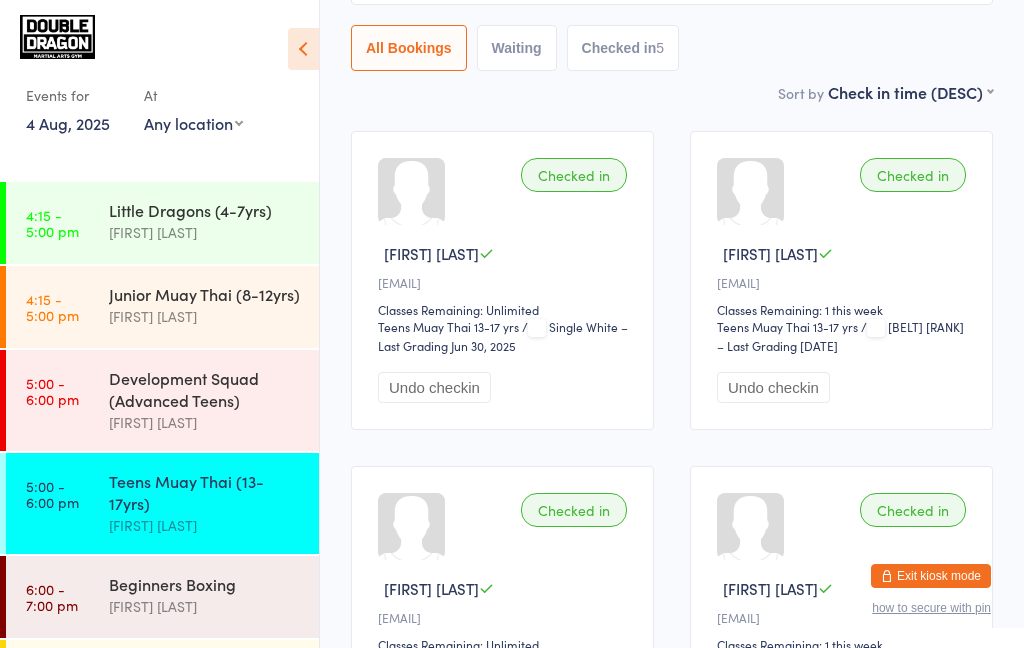 scroll, scrollTop: 180, scrollLeft: 0, axis: vertical 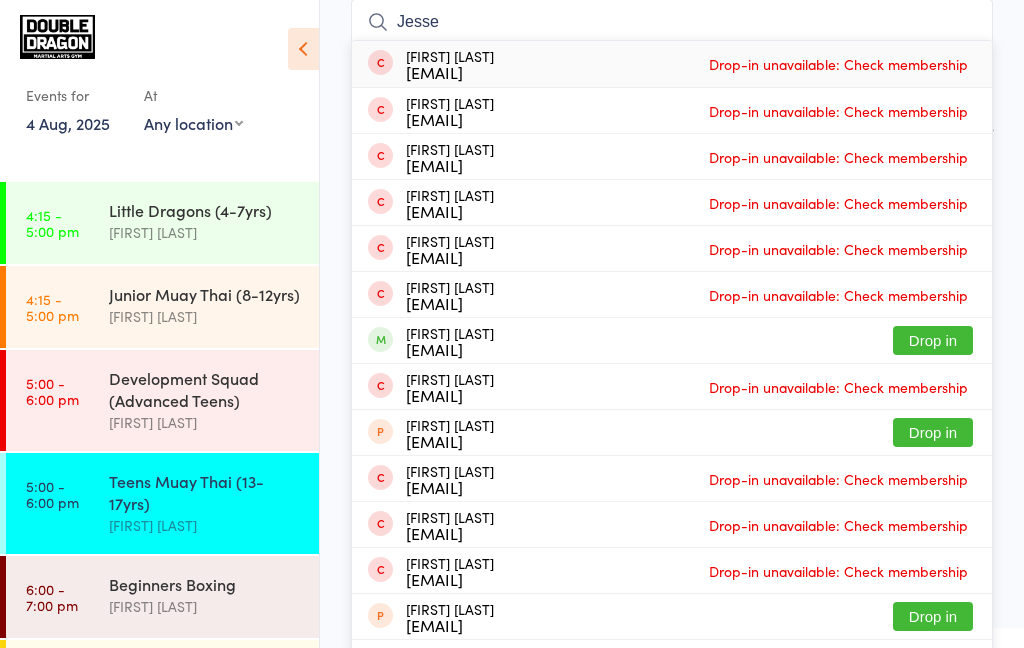 type on "Jesse" 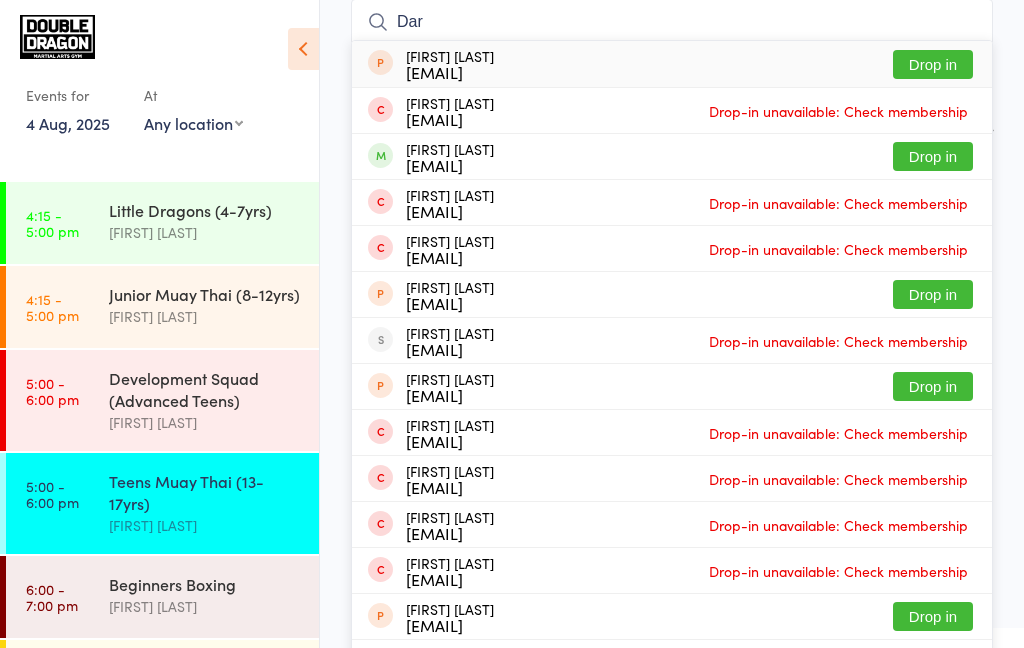 type on "Dar" 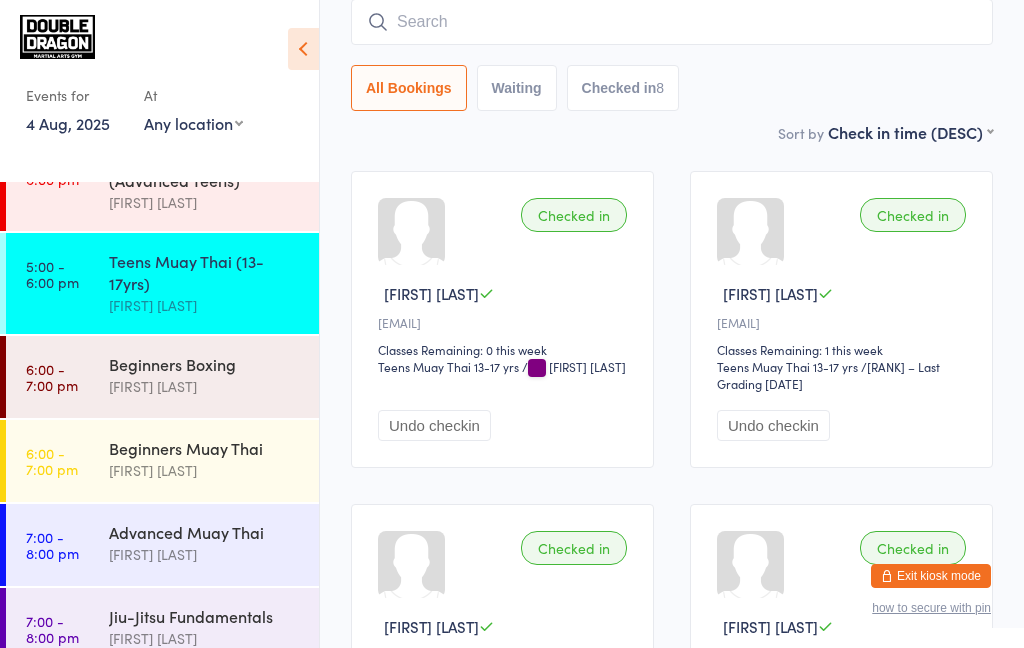 scroll, scrollTop: 219, scrollLeft: 0, axis: vertical 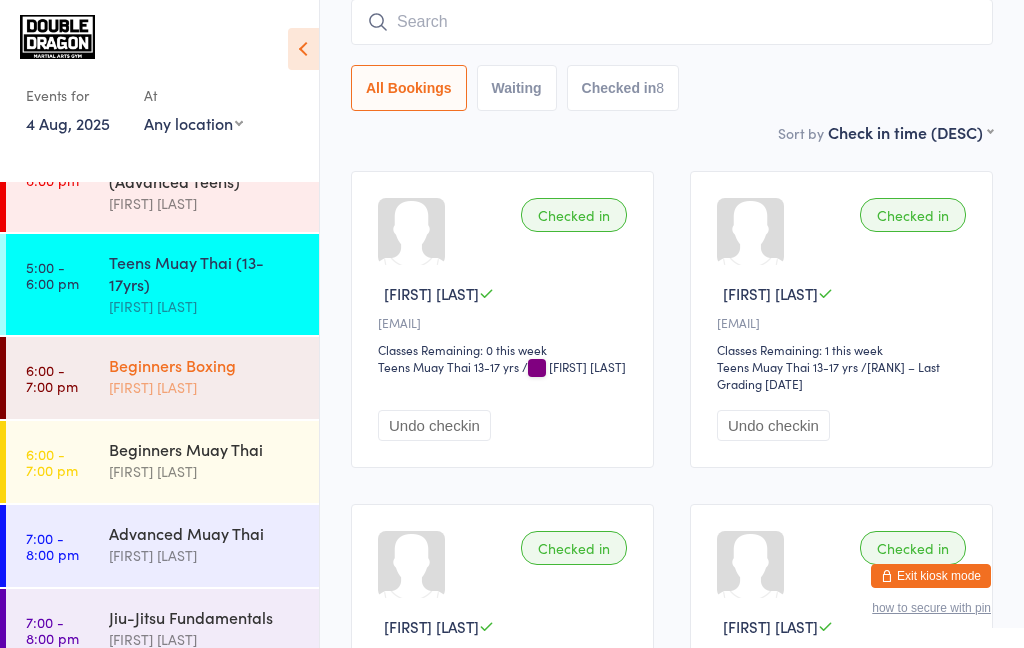click on "[FIRST] [LAST]" at bounding box center [205, 387] 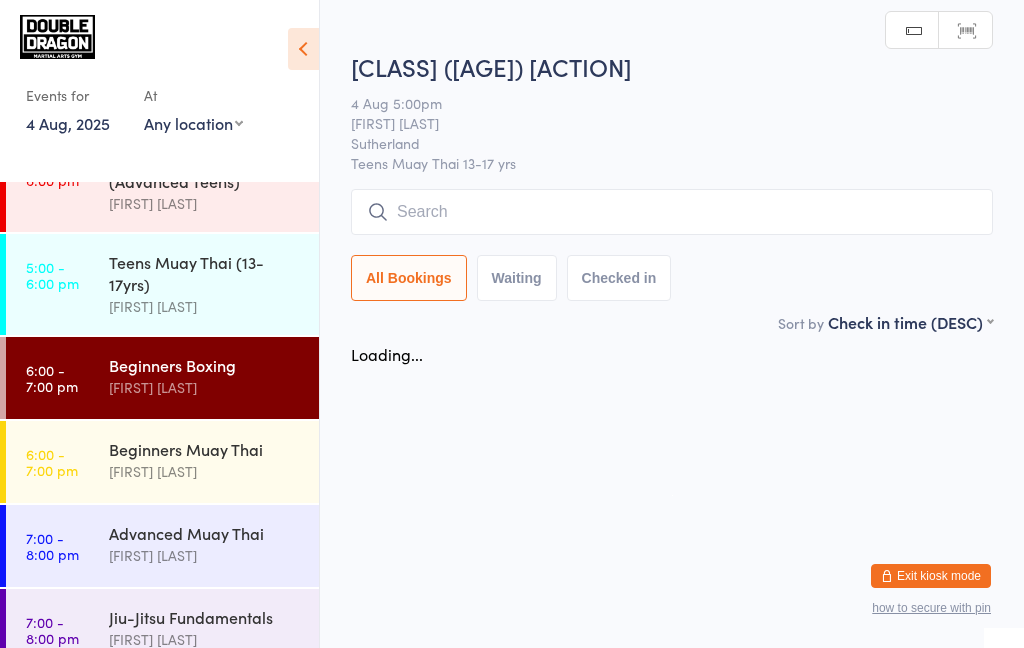 scroll, scrollTop: 0, scrollLeft: 0, axis: both 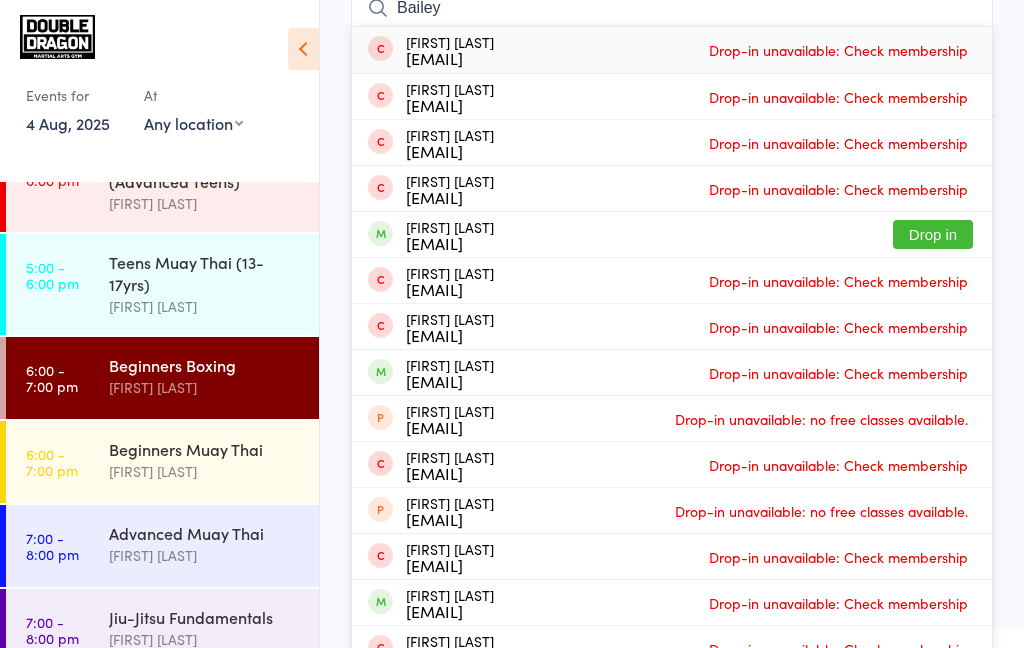 type on "Bailey" 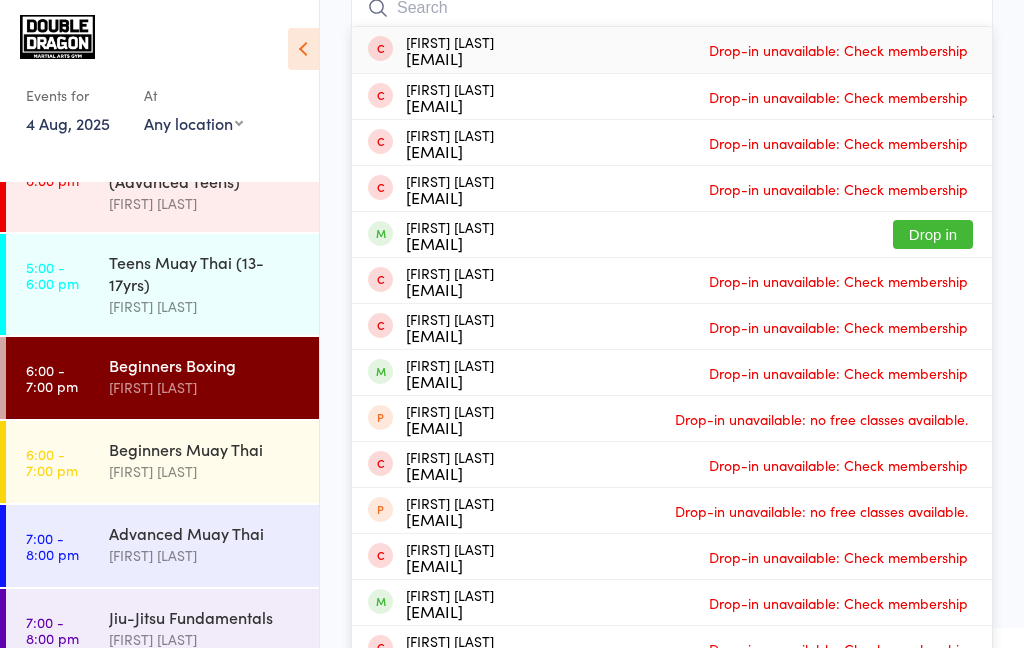 scroll, scrollTop: 0, scrollLeft: 0, axis: both 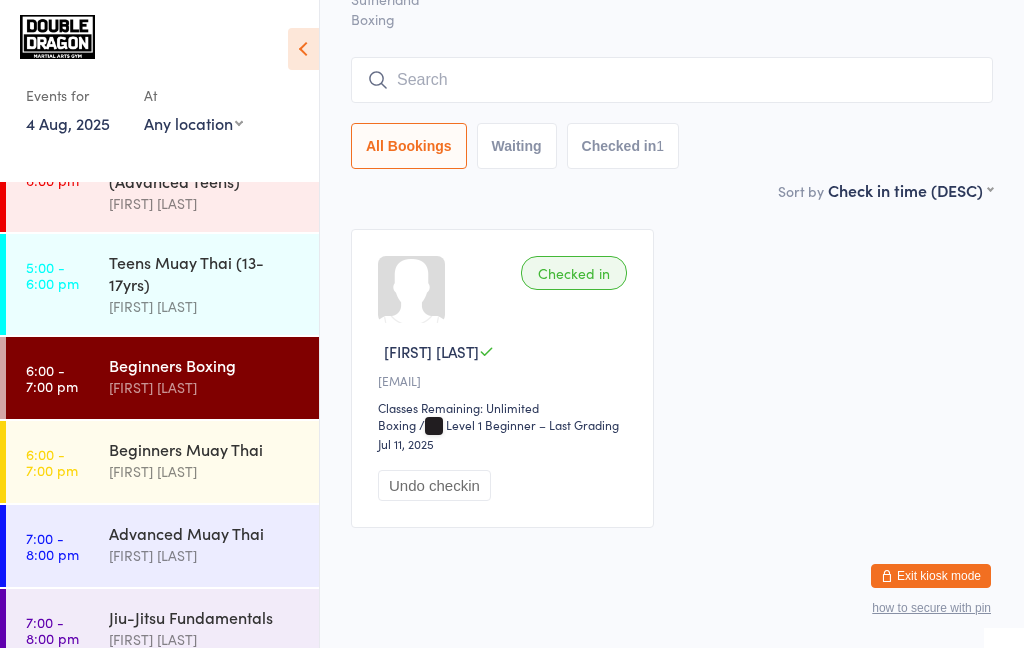 click at bounding box center (672, 80) 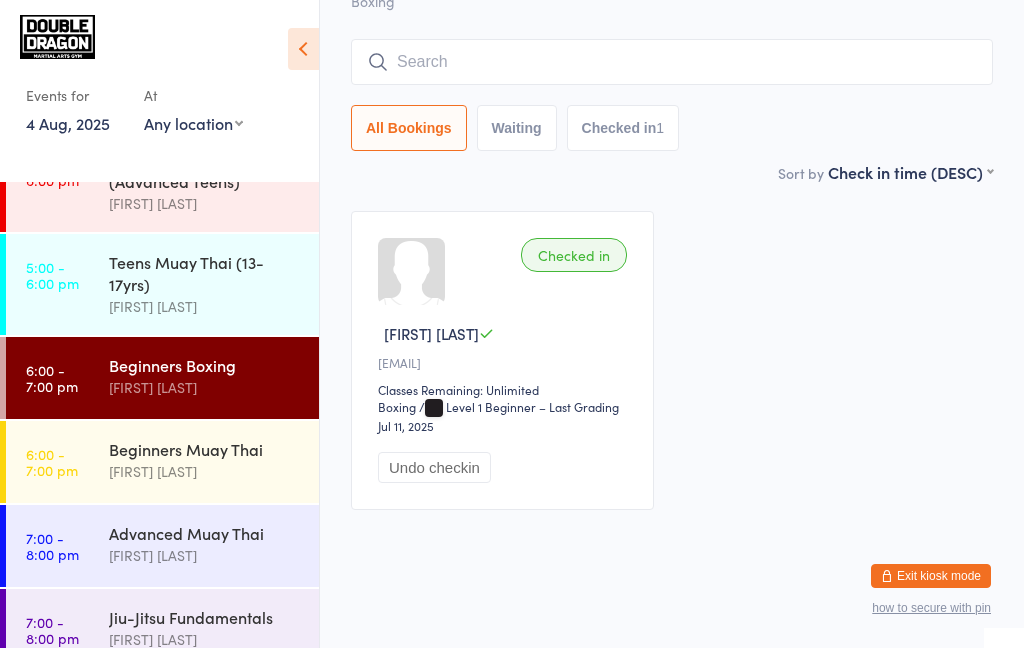 scroll, scrollTop: 141, scrollLeft: 0, axis: vertical 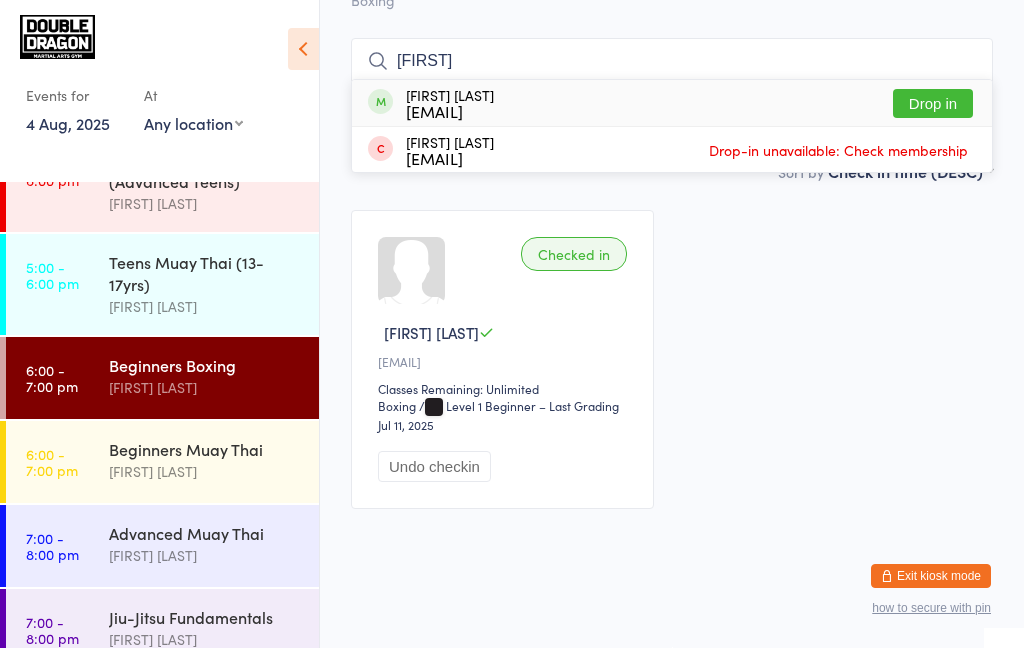 type on "[FIRST]" 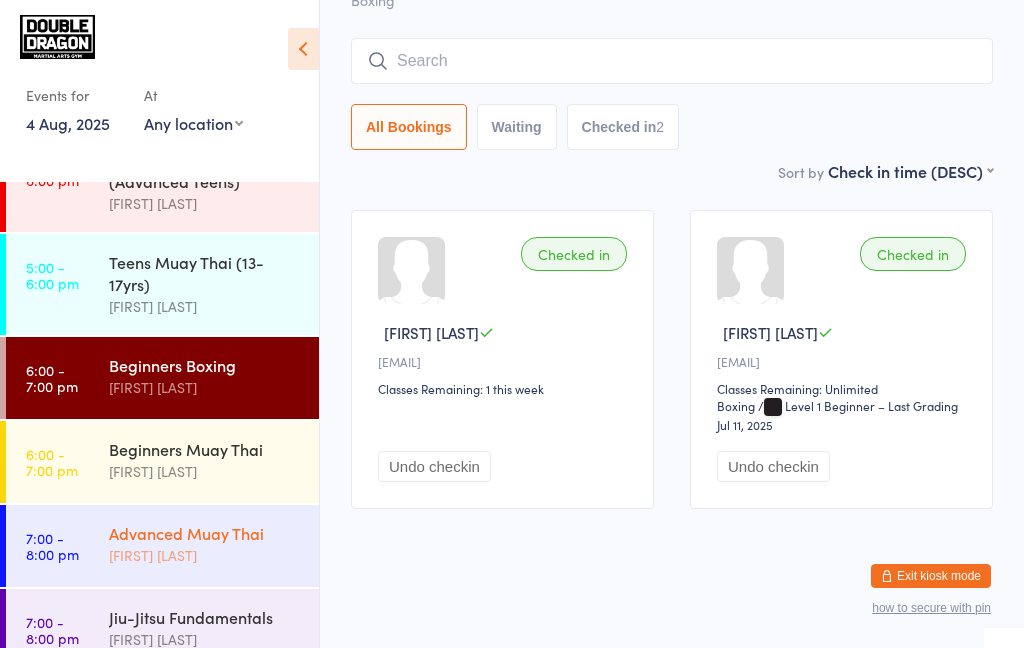 click on "Advanced Muay Thai" at bounding box center [205, 533] 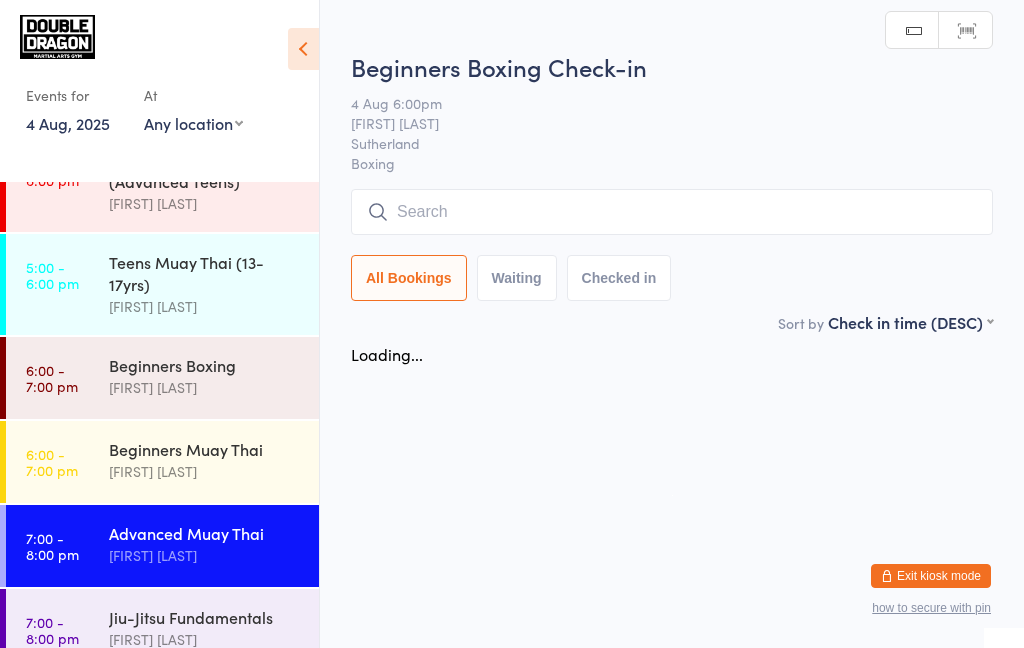scroll, scrollTop: 0, scrollLeft: 0, axis: both 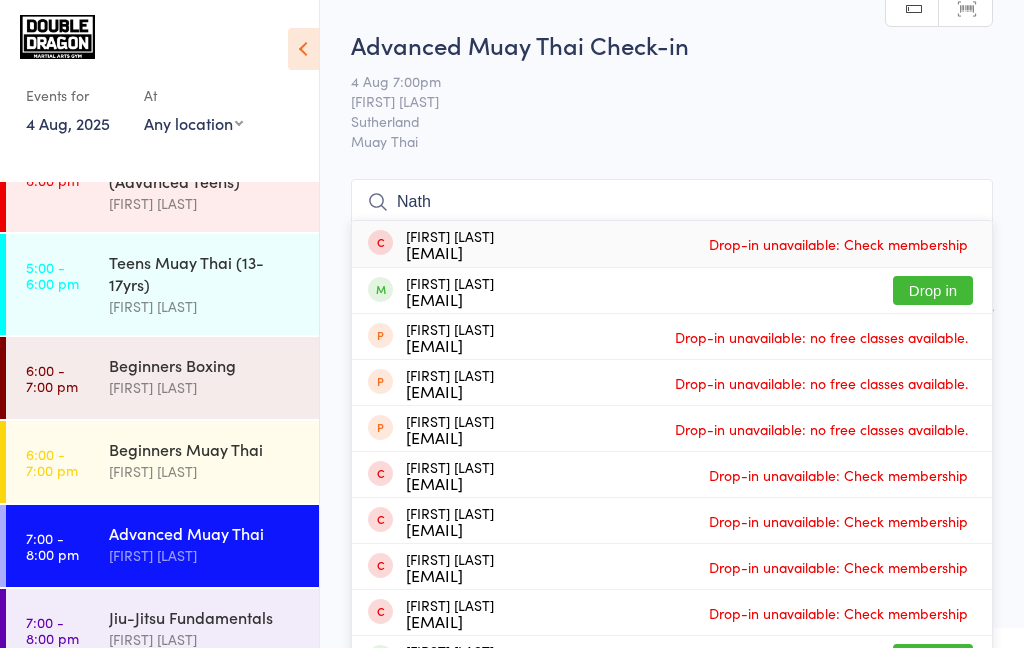 type on "Nath" 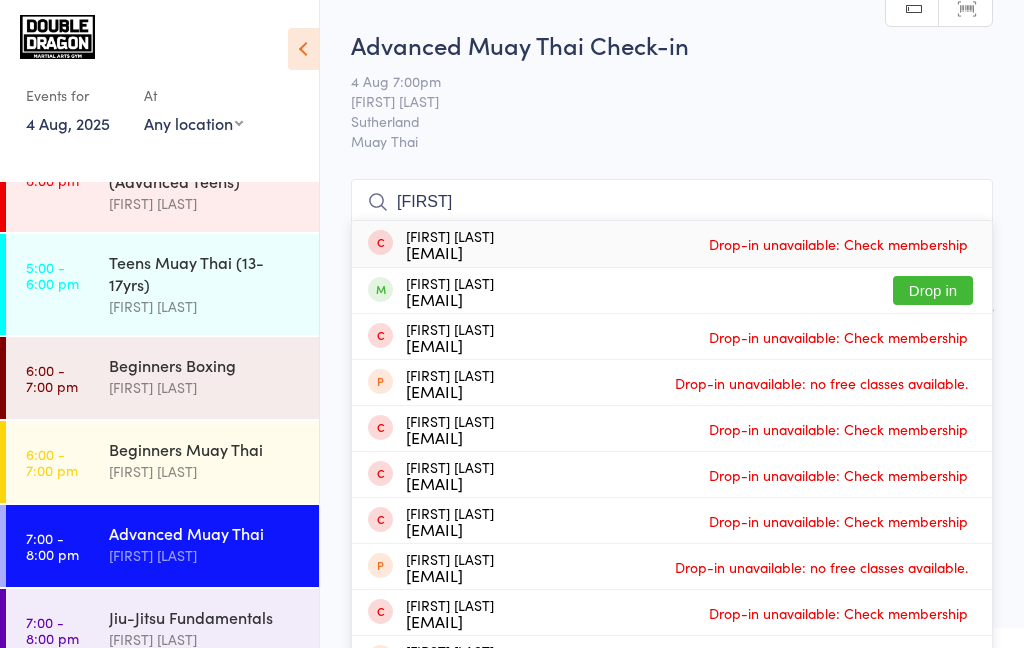 type on "[FIRST]" 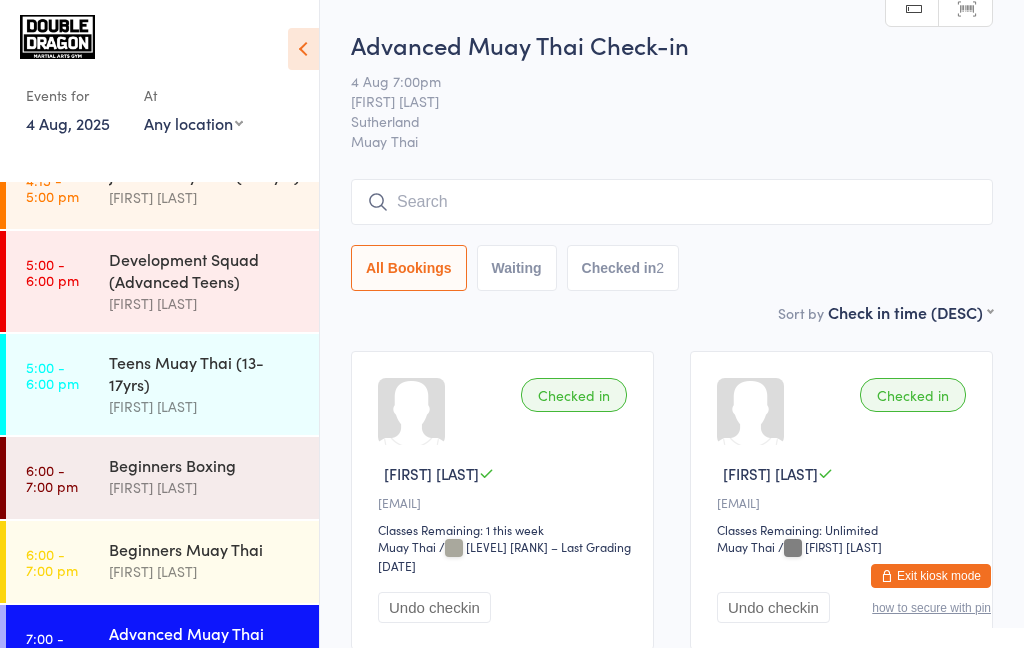 scroll, scrollTop: 113, scrollLeft: 0, axis: vertical 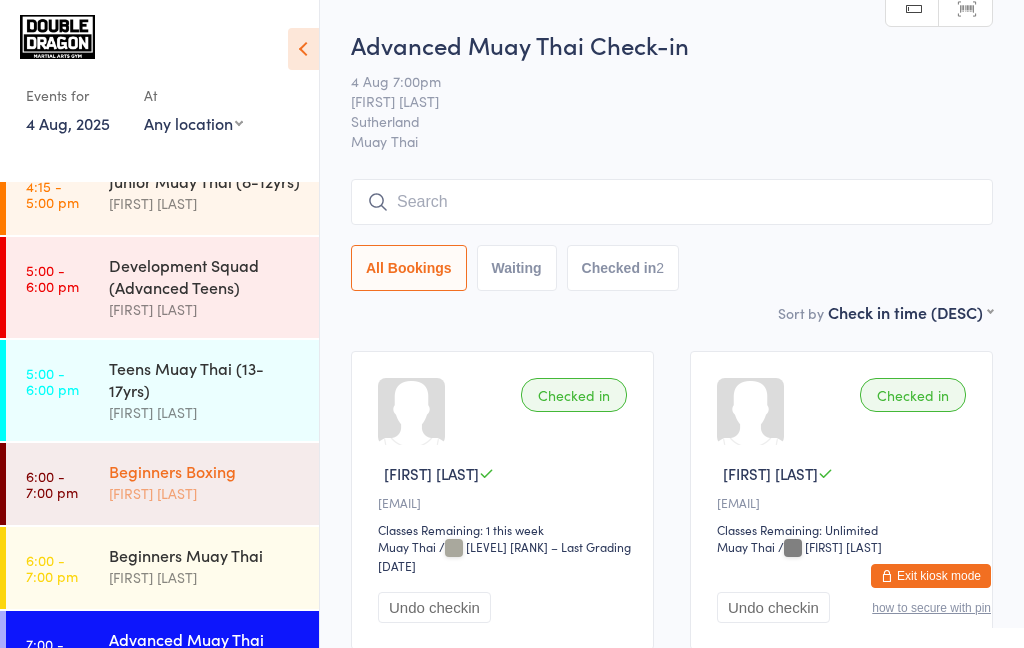 click on "Beginners Boxing" at bounding box center [205, 471] 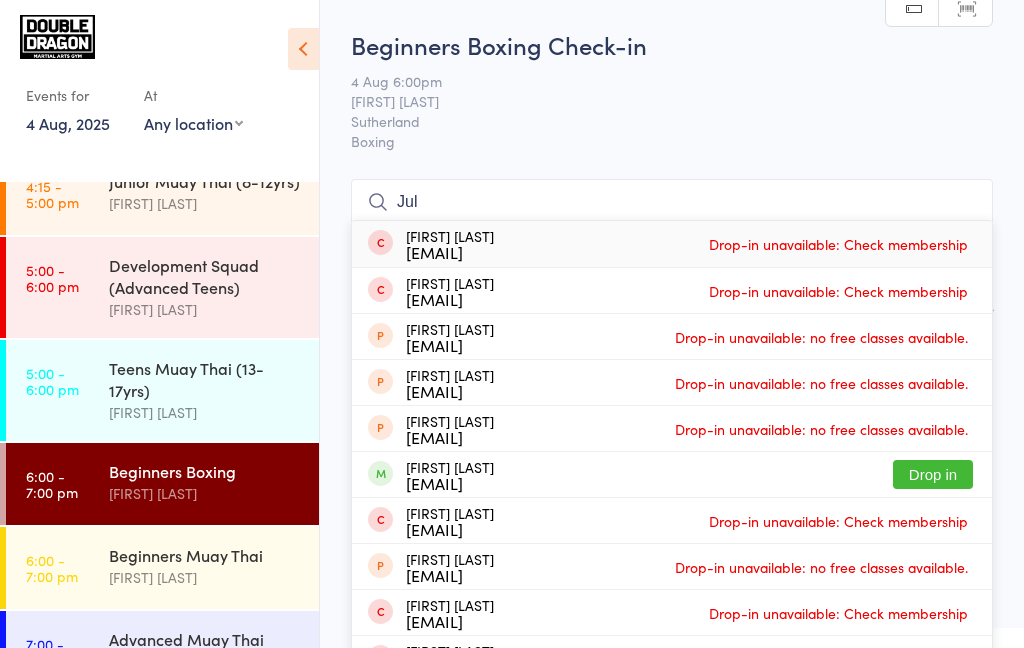 type on "Jul" 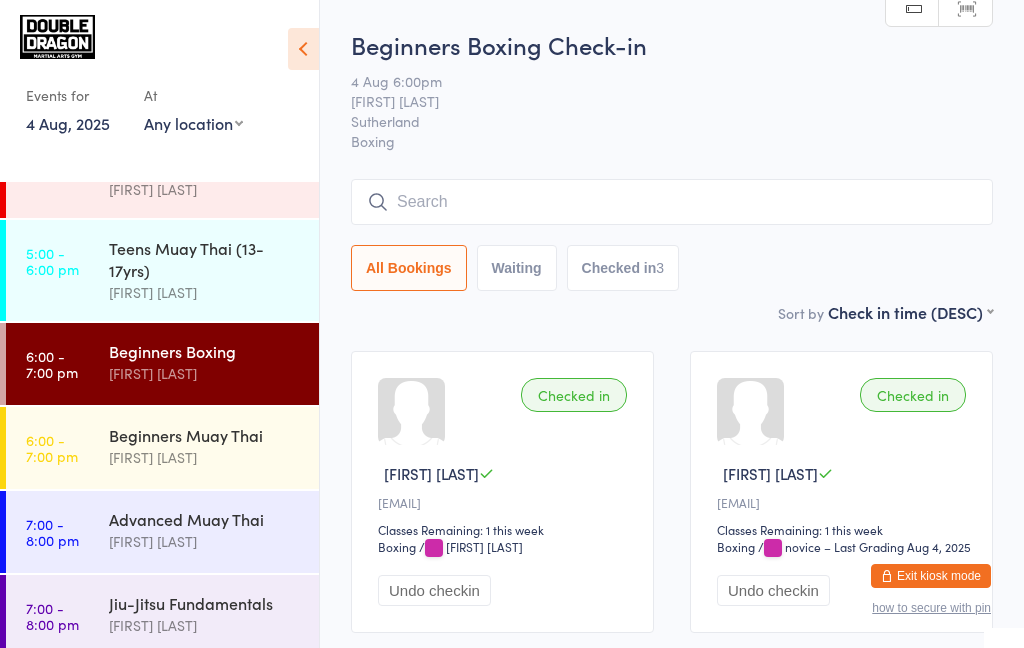 scroll, scrollTop: 246, scrollLeft: 0, axis: vertical 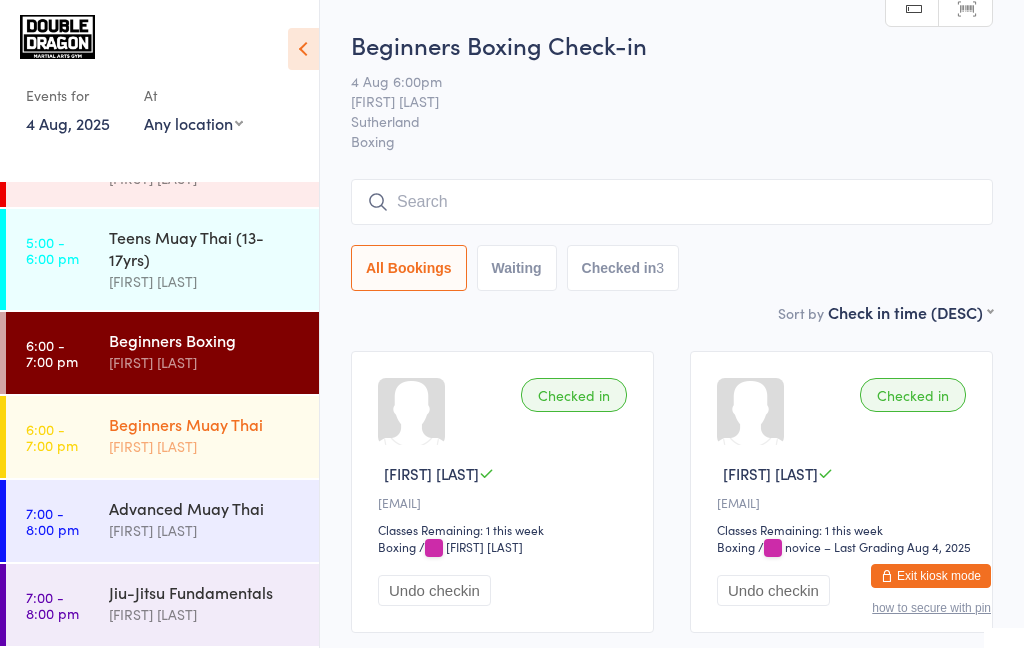 click on "[FIRST] [LAST]" at bounding box center (205, 446) 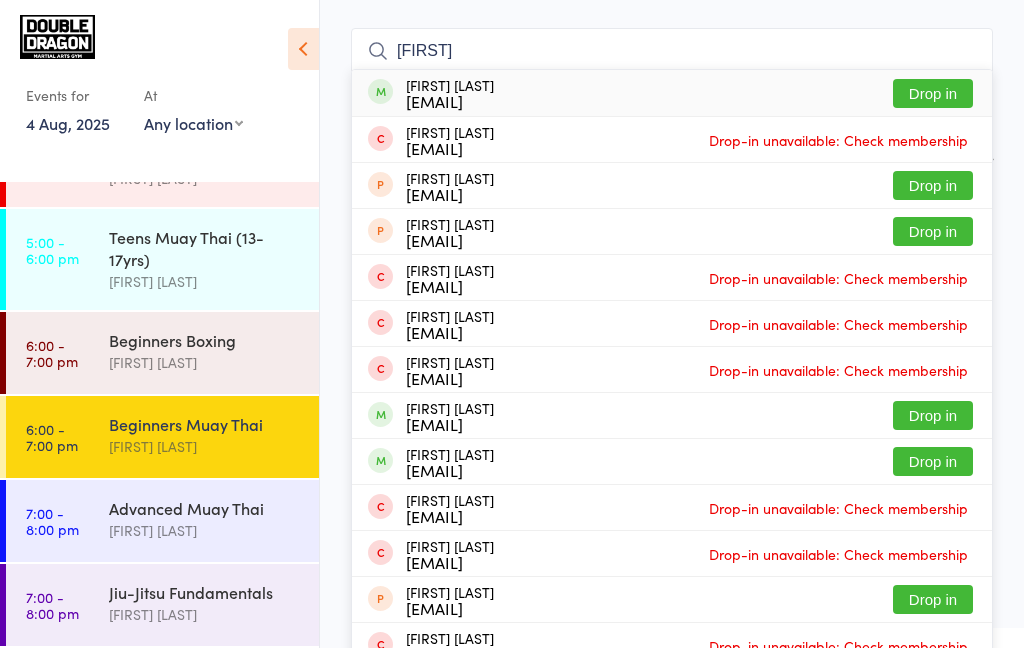 scroll, scrollTop: 150, scrollLeft: 0, axis: vertical 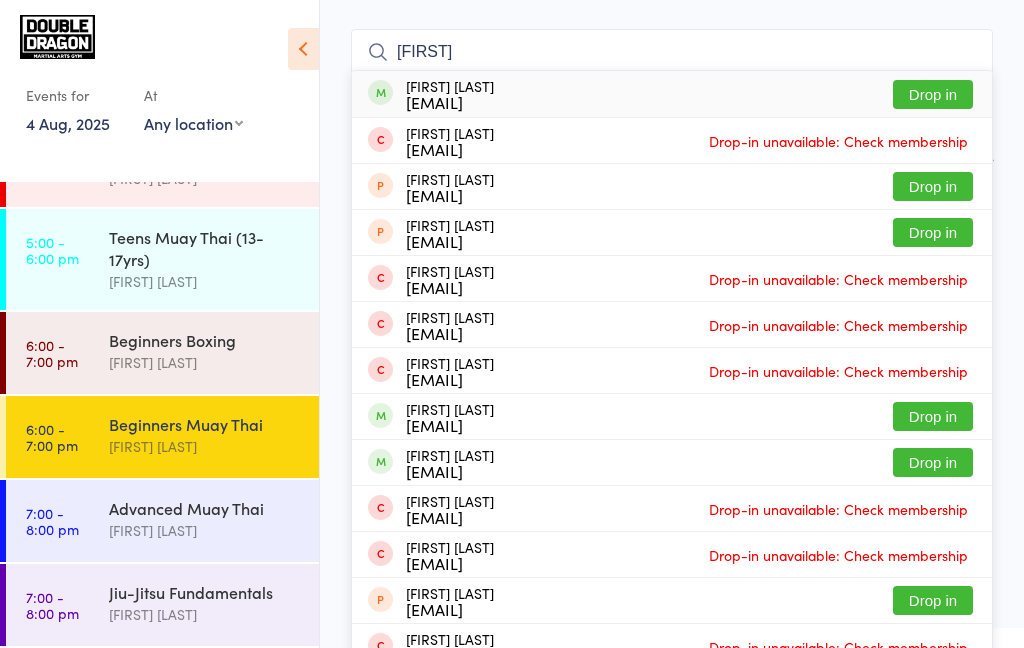type on "[FIRST]" 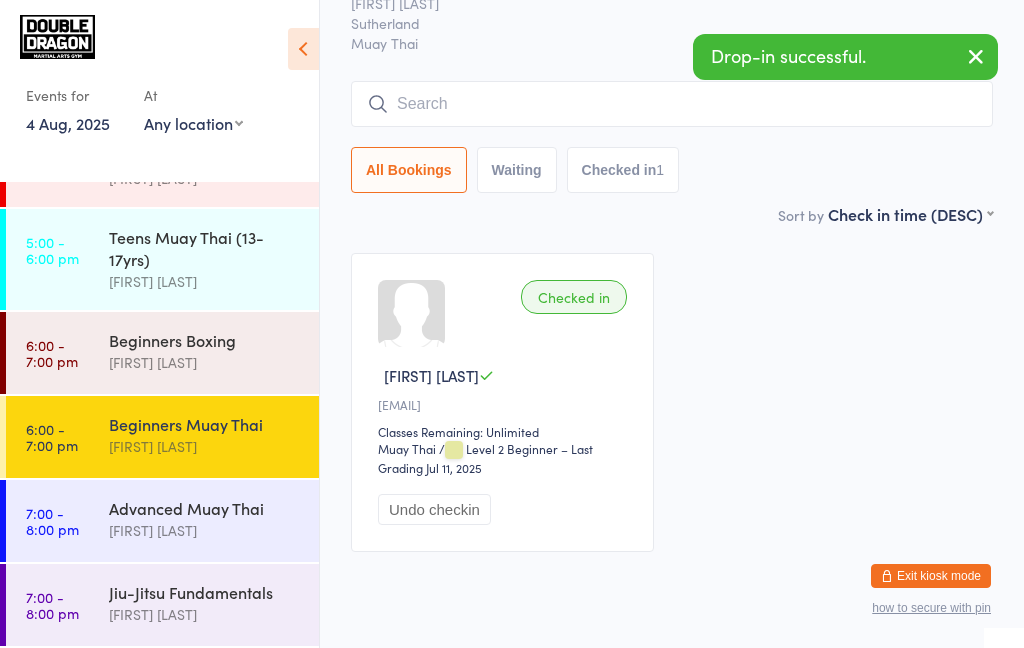 scroll, scrollTop: 98, scrollLeft: 0, axis: vertical 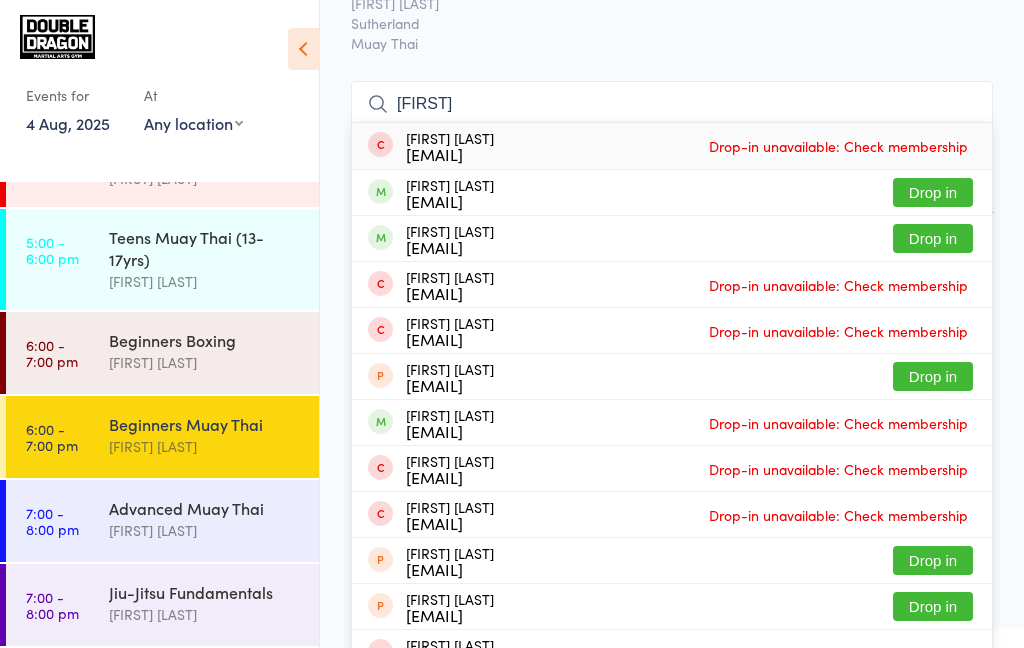 type on "[FIRST]" 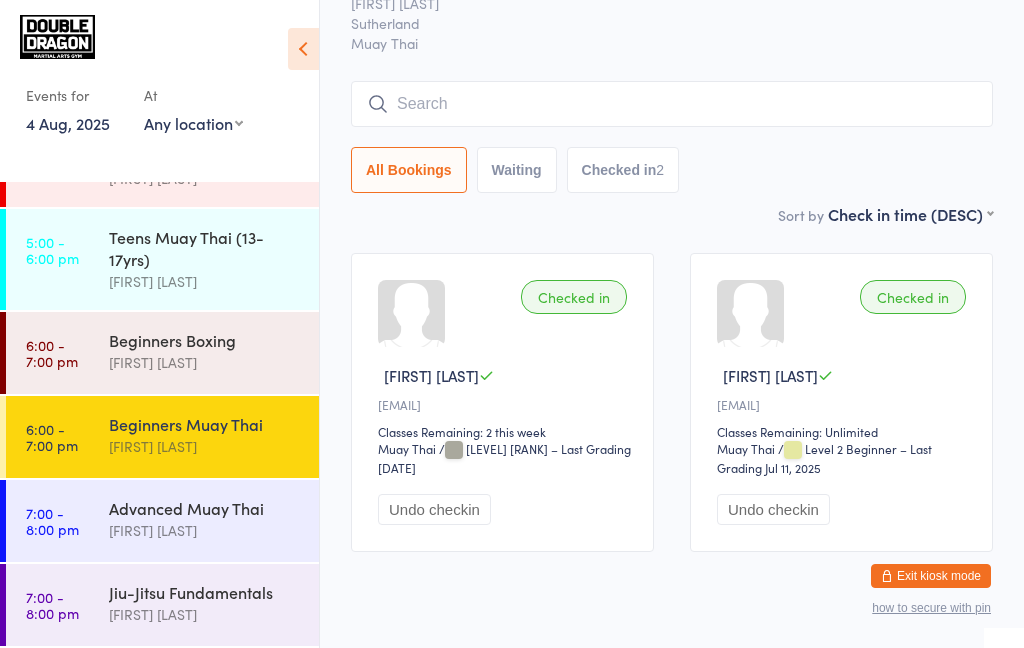 click on "Beginners Muay Thai" at bounding box center [205, 424] 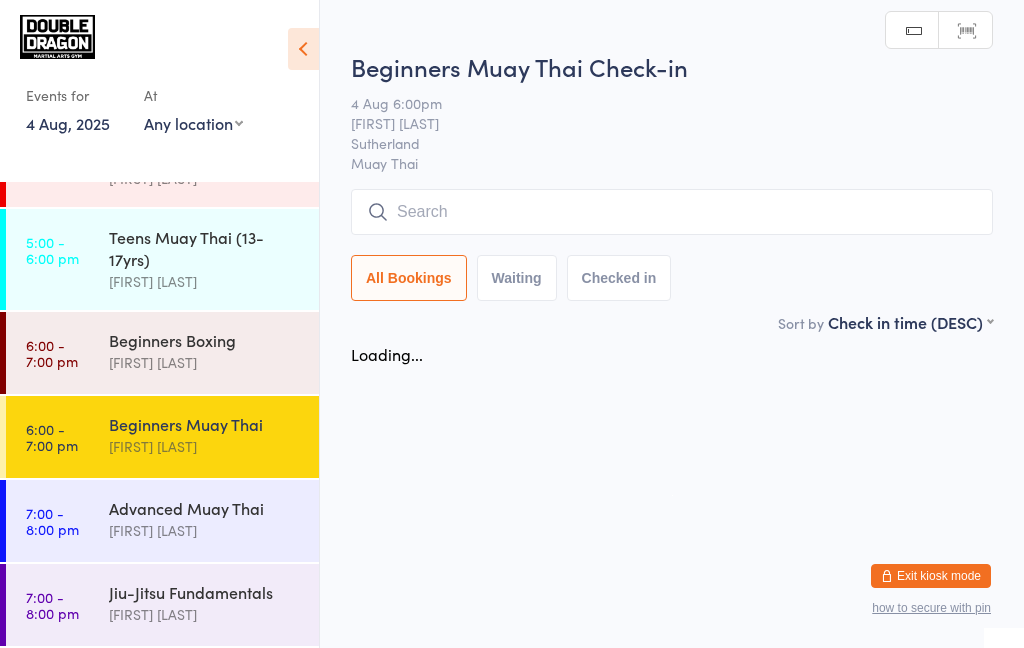 scroll, scrollTop: 0, scrollLeft: 0, axis: both 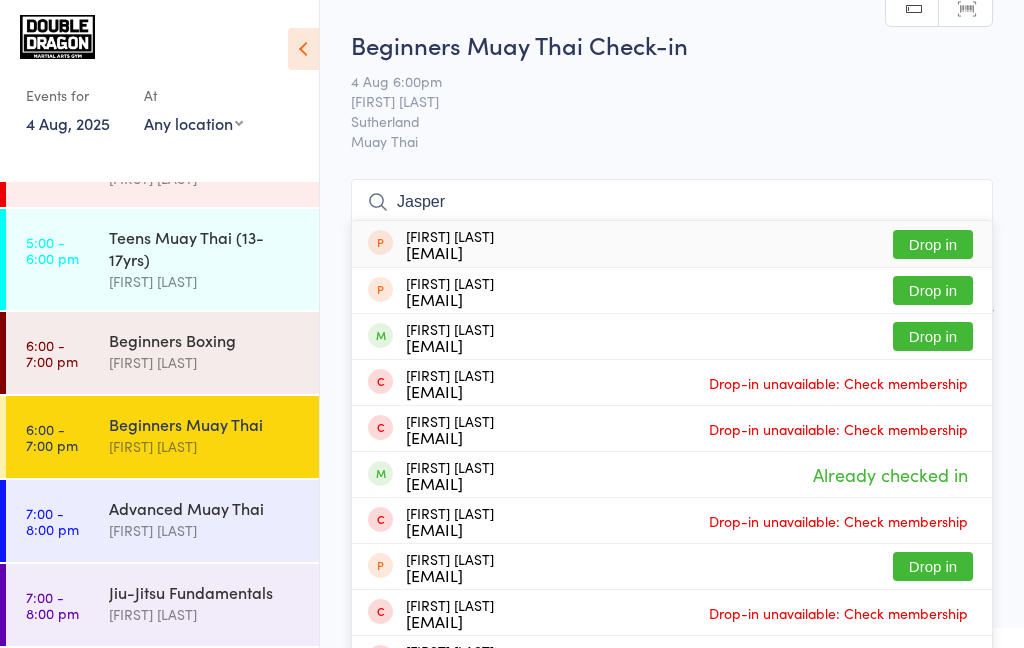 type on "Jasper" 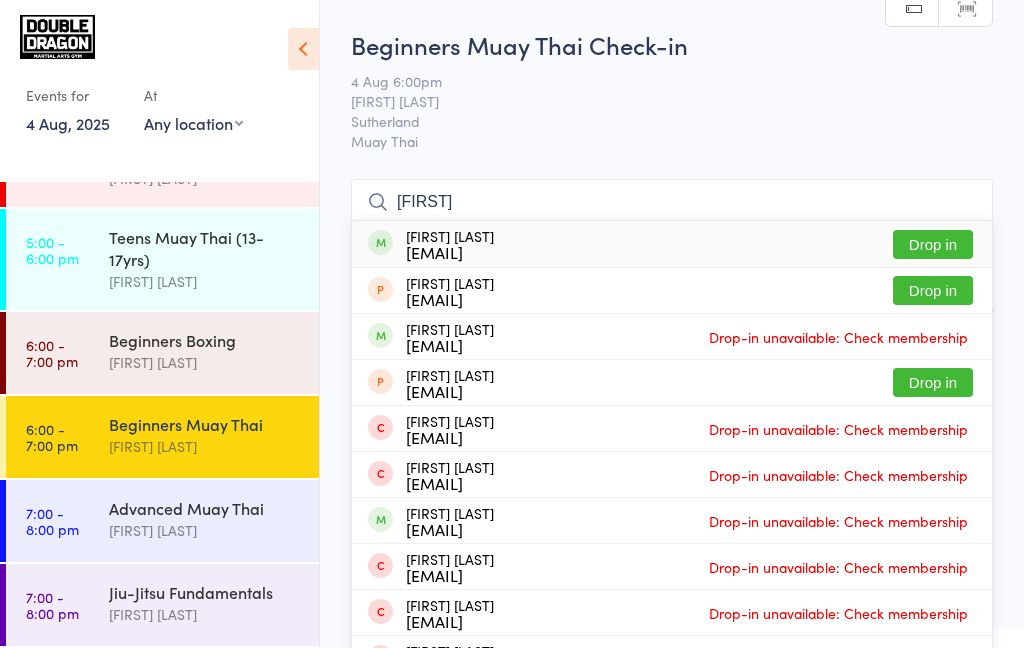 type on "[FIRST]" 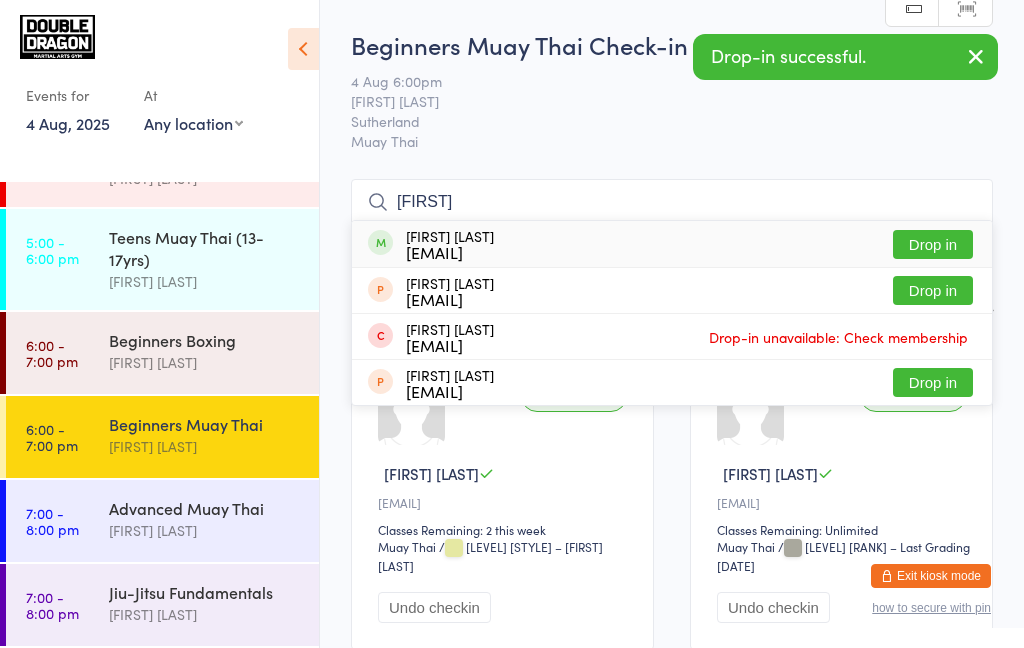 type on "[FIRST]" 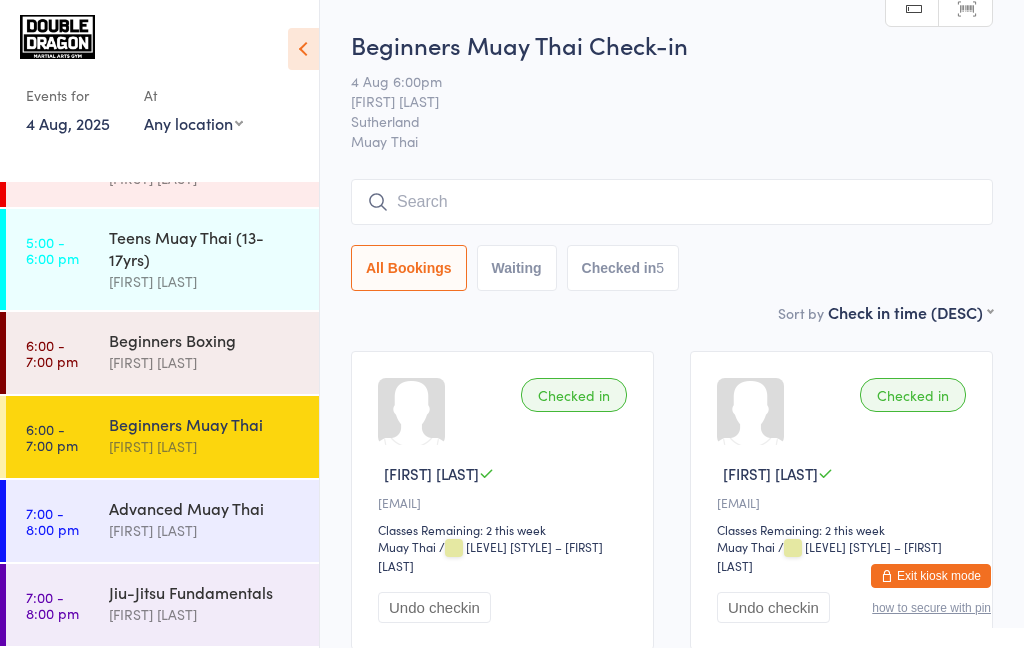 click on "6:00 - 7:00 pm" at bounding box center [52, 437] 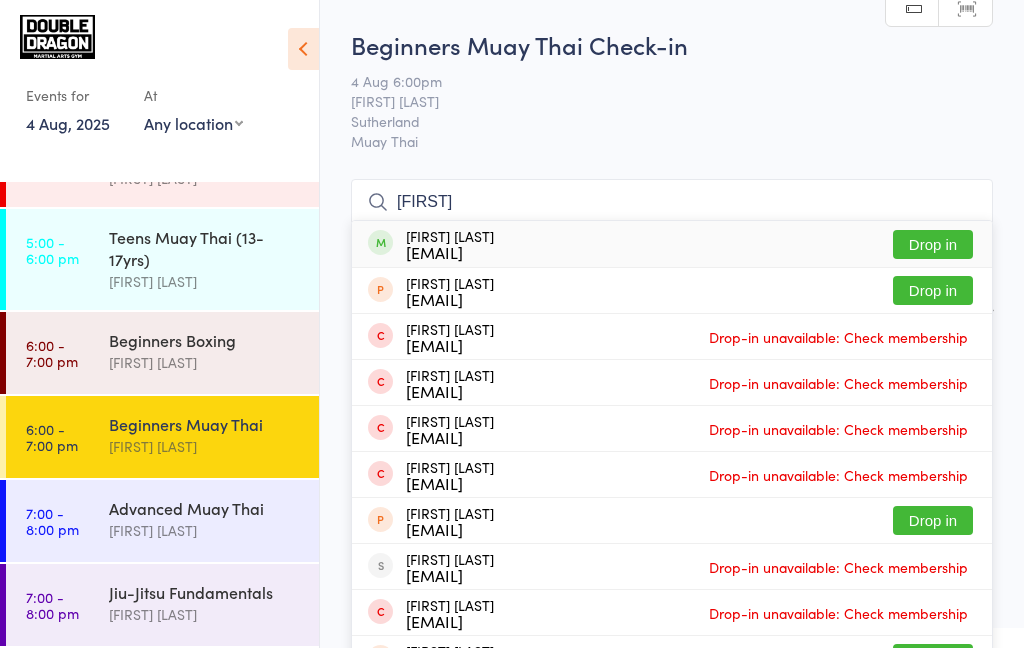 type on "[FIRST]" 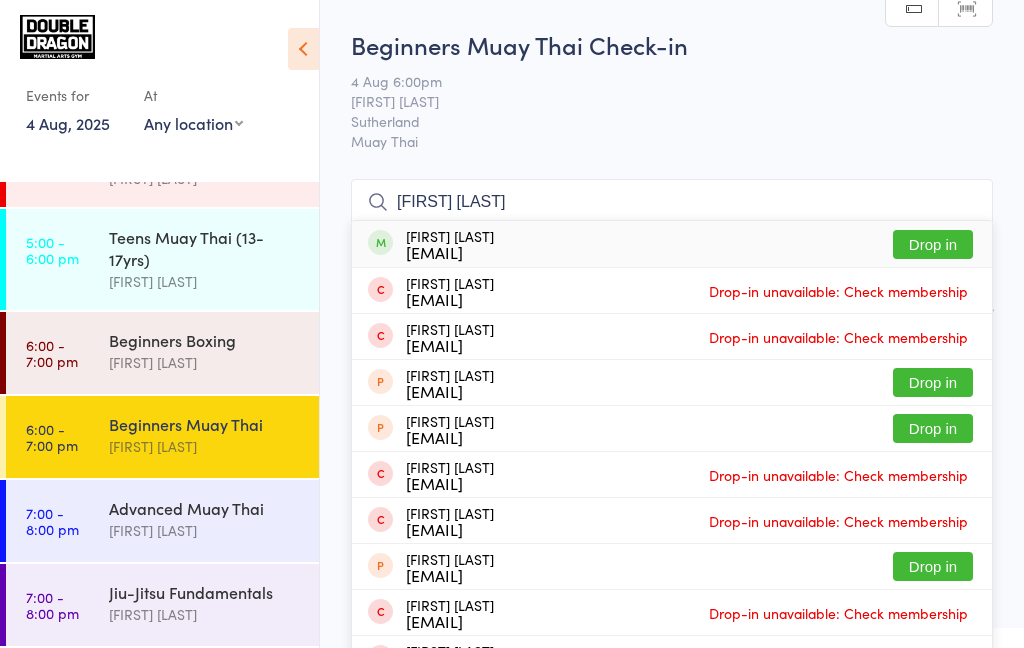 type on "[FIRST] [LAST]" 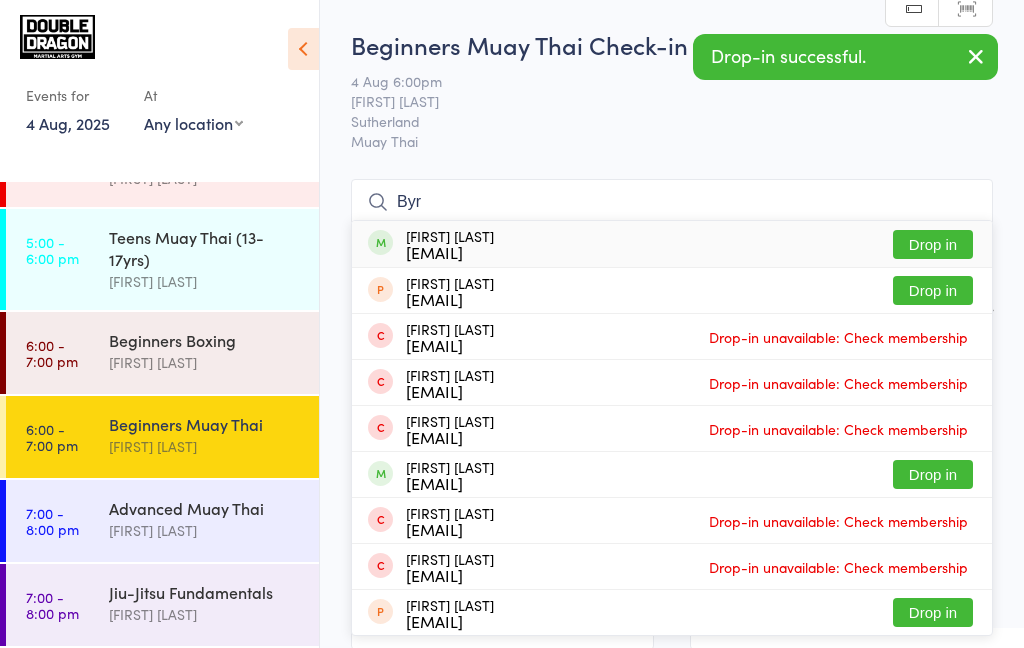 type on "Byr" 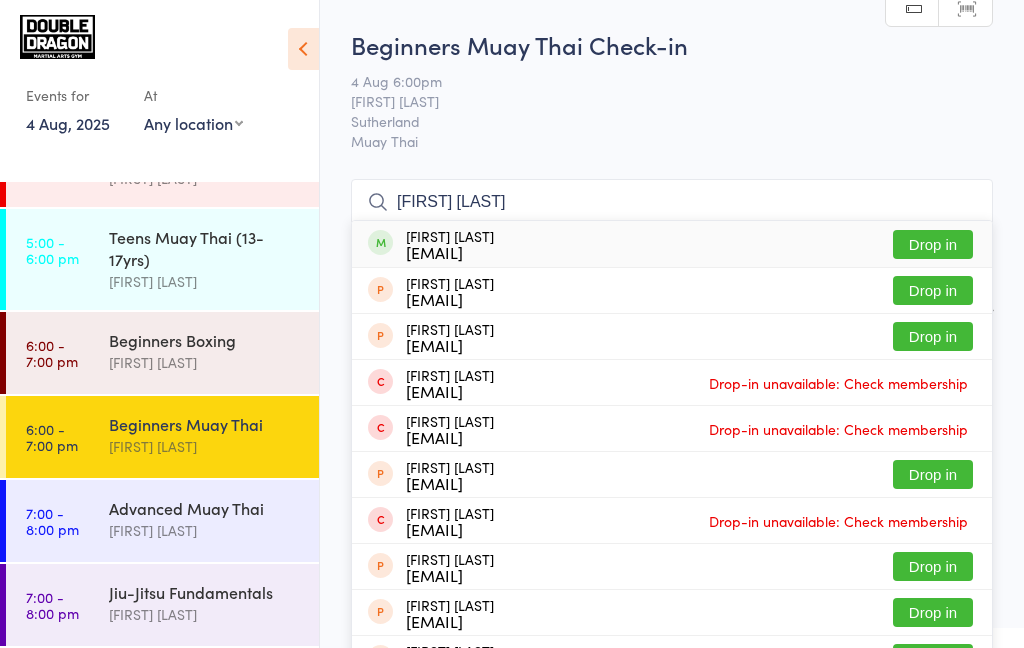 type on "[FIRST] [LAST]" 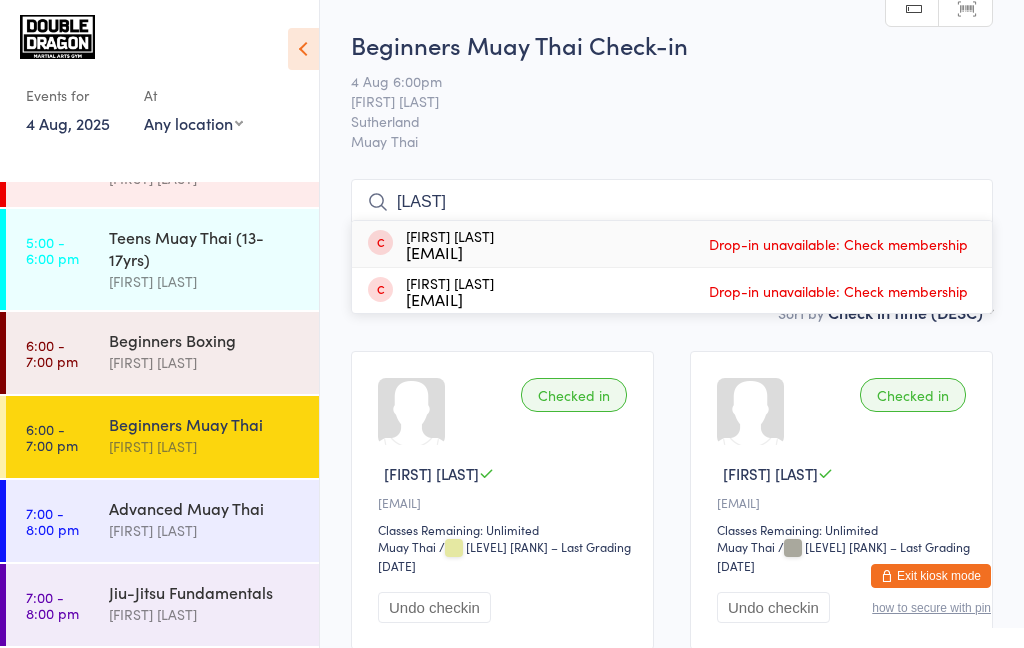 type on "[LAST]" 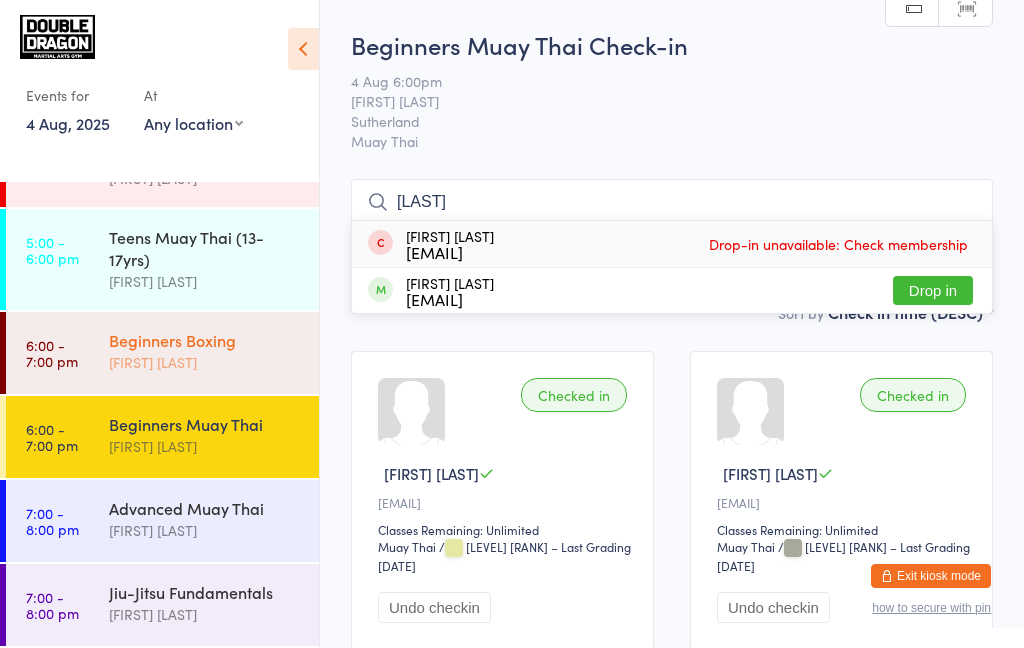 click on "[FIRST] [LAST]" at bounding box center [205, 362] 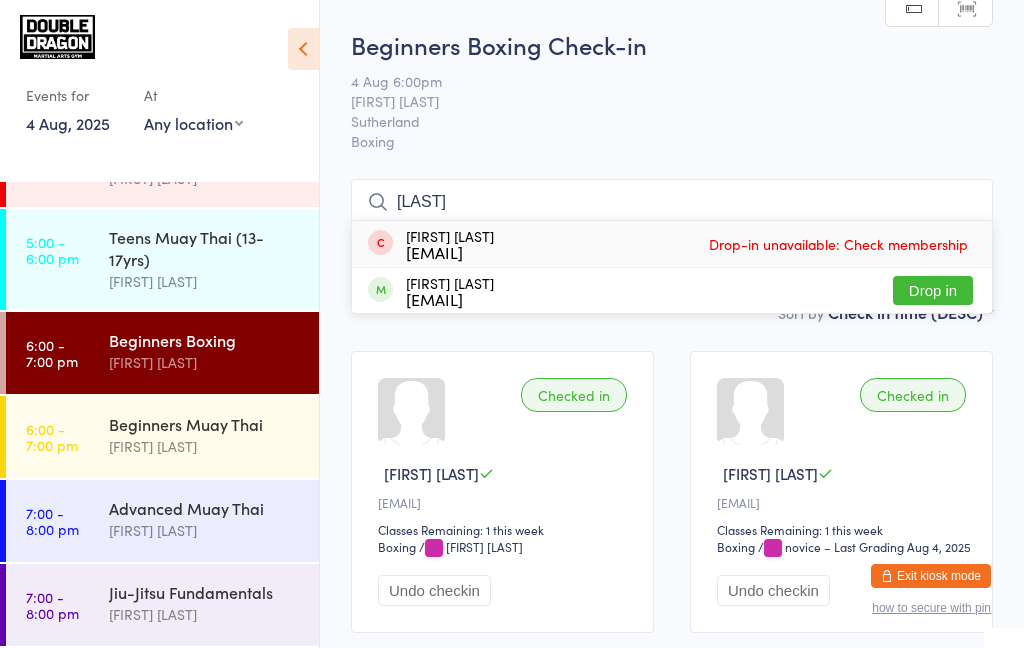type on "[LAST]" 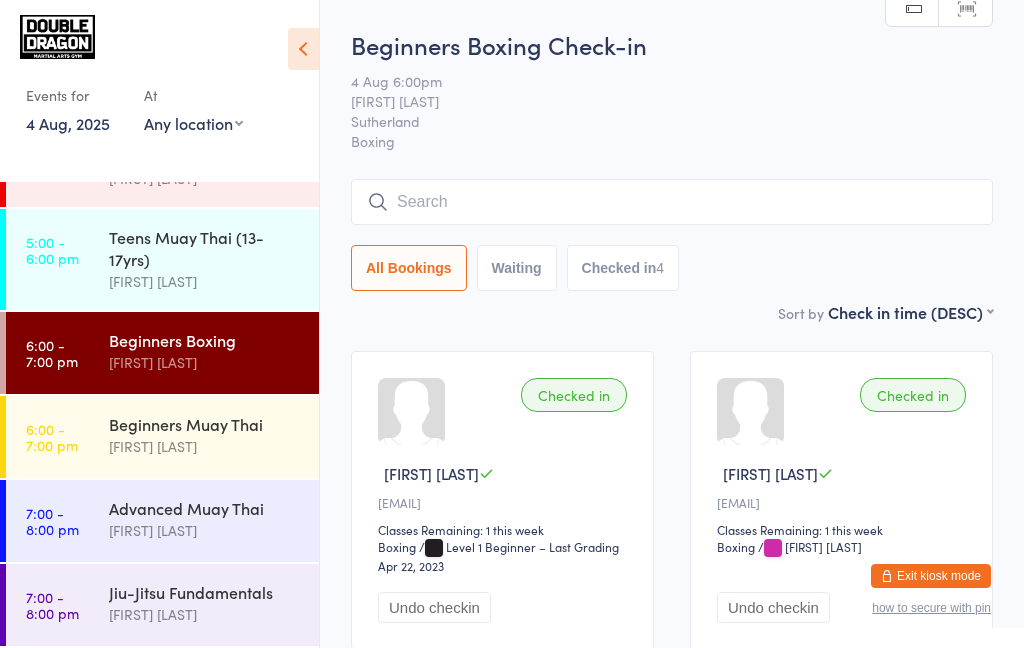 scroll, scrollTop: 4, scrollLeft: 0, axis: vertical 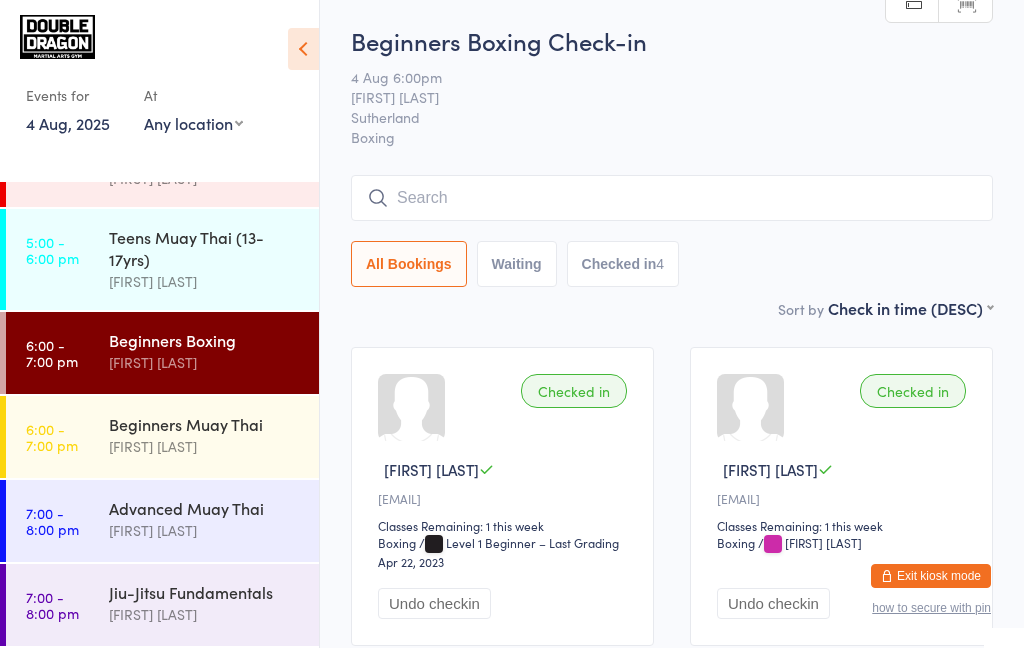 click at bounding box center (672, 198) 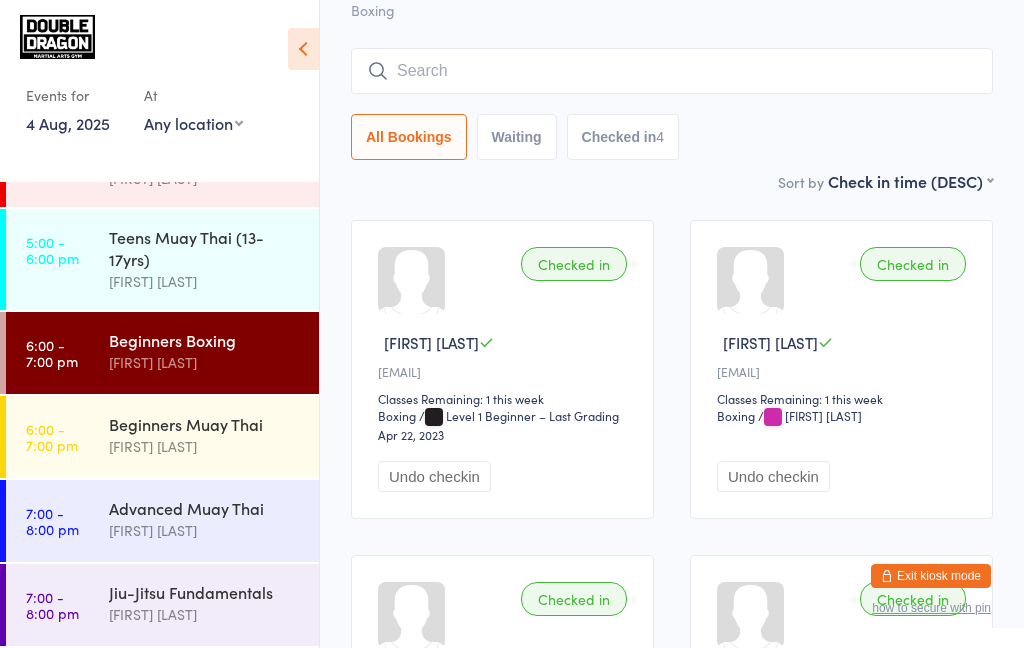 scroll, scrollTop: 180, scrollLeft: 0, axis: vertical 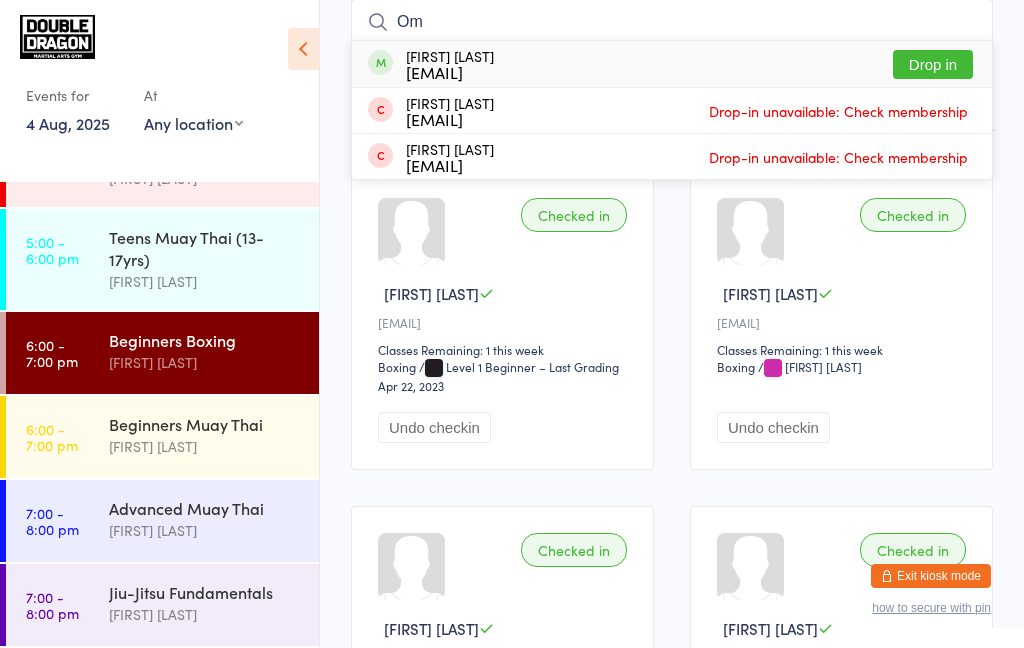 type on "Om" 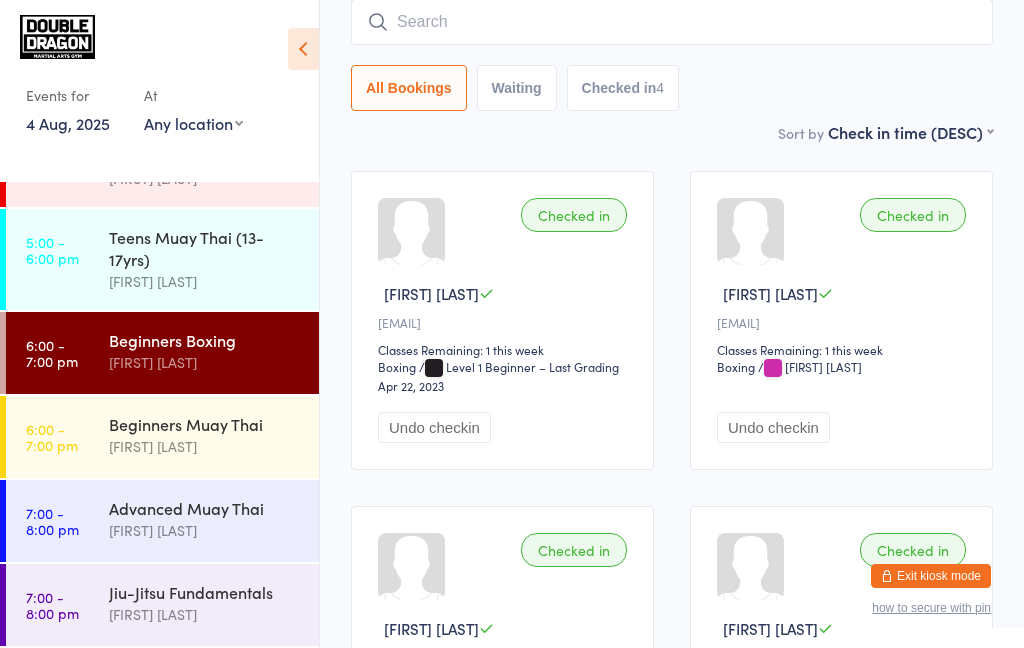 scroll, scrollTop: 180, scrollLeft: 0, axis: vertical 